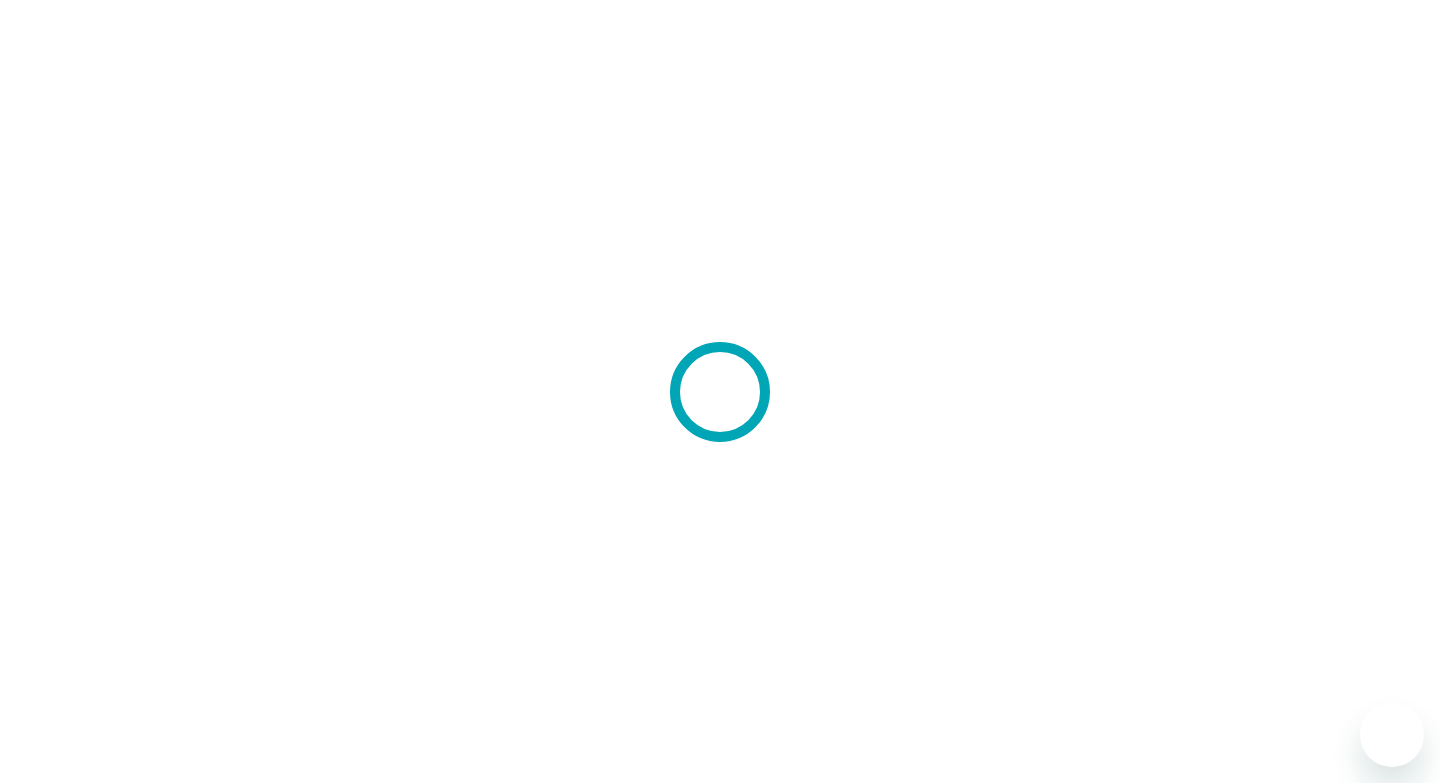 scroll, scrollTop: 0, scrollLeft: 0, axis: both 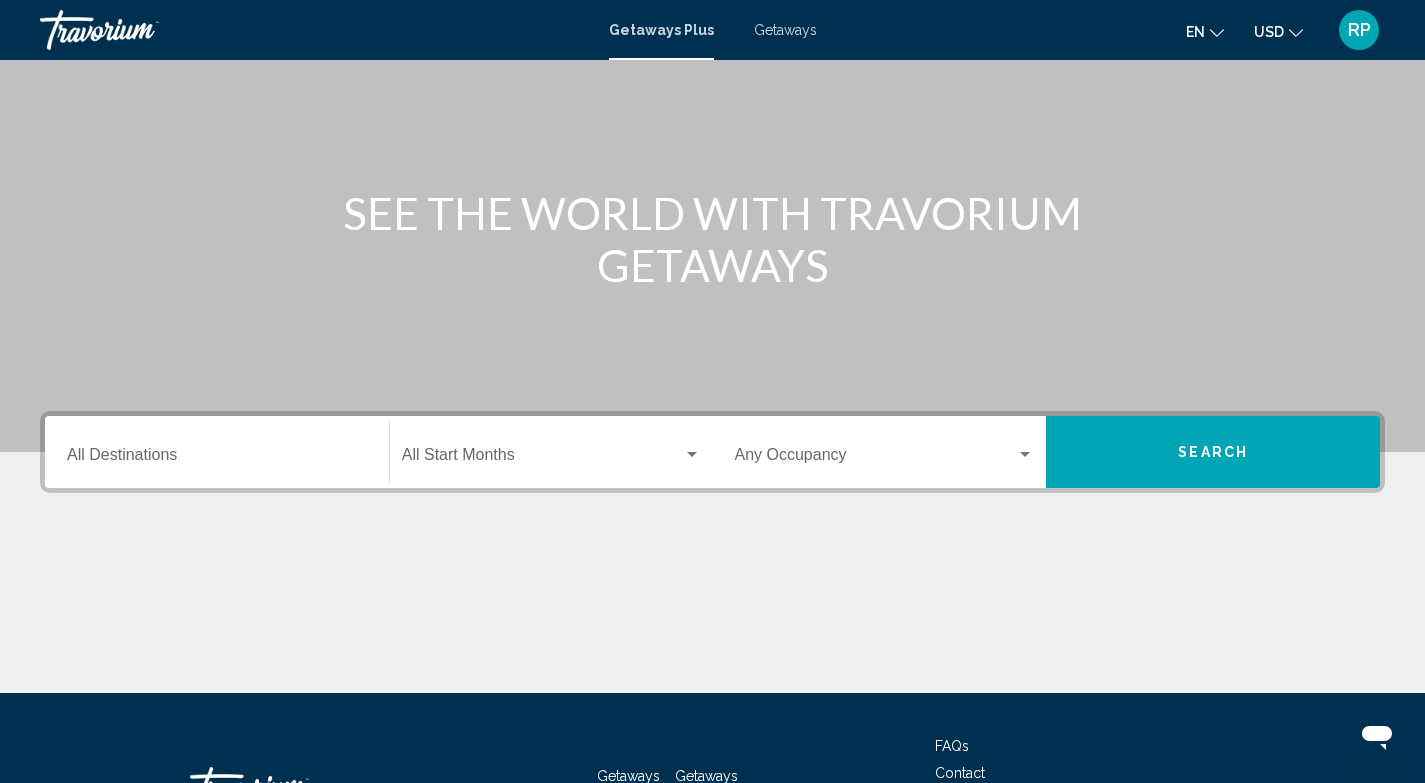 click on "Destination All Destinations" at bounding box center [217, 459] 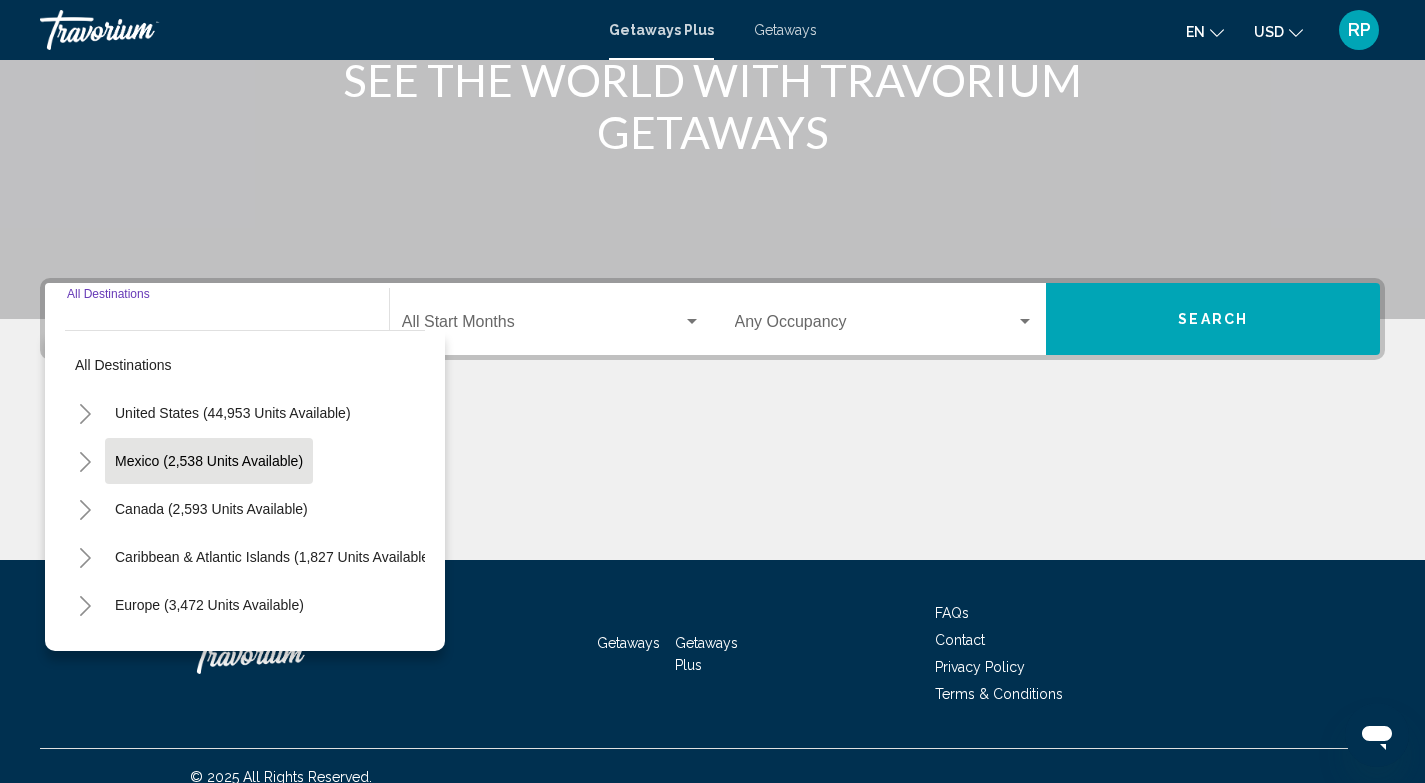 scroll, scrollTop: 303, scrollLeft: 0, axis: vertical 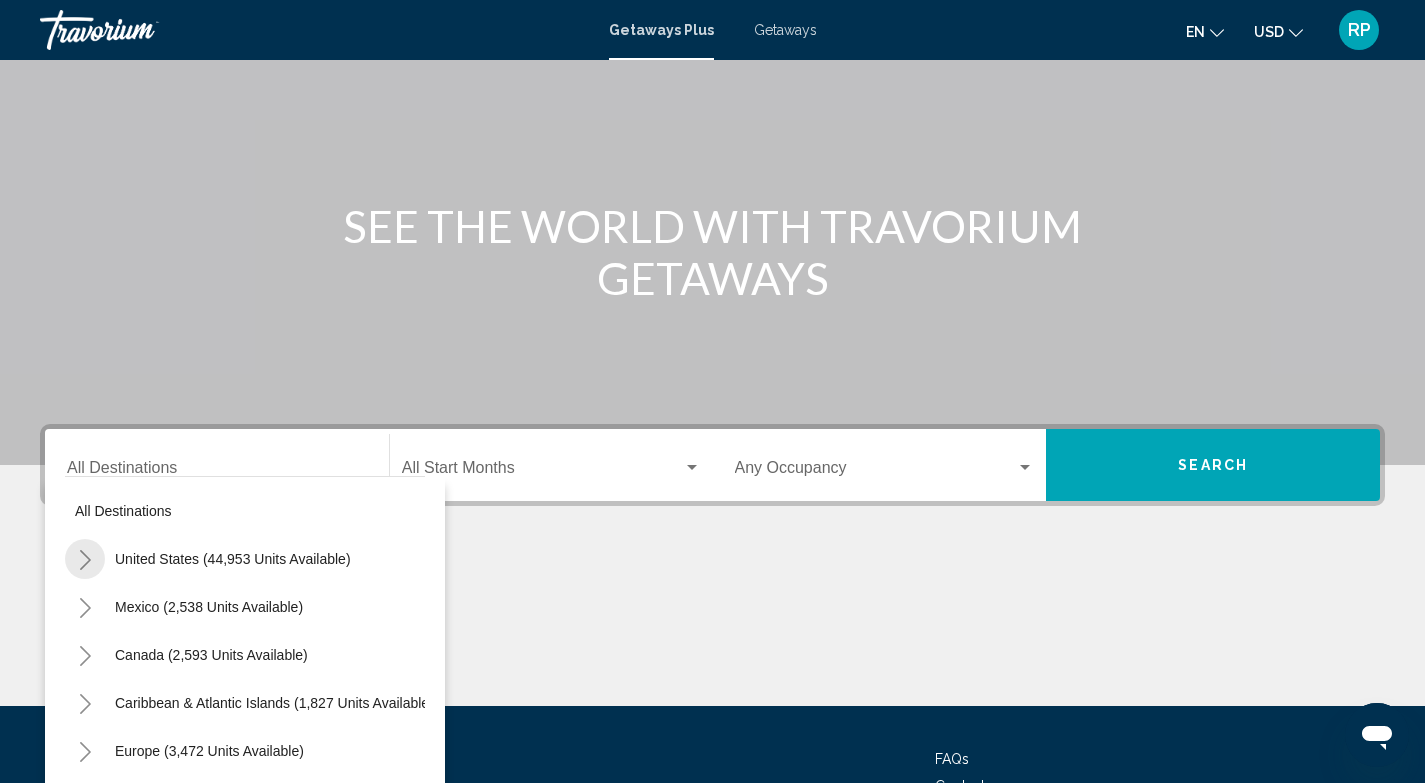 click 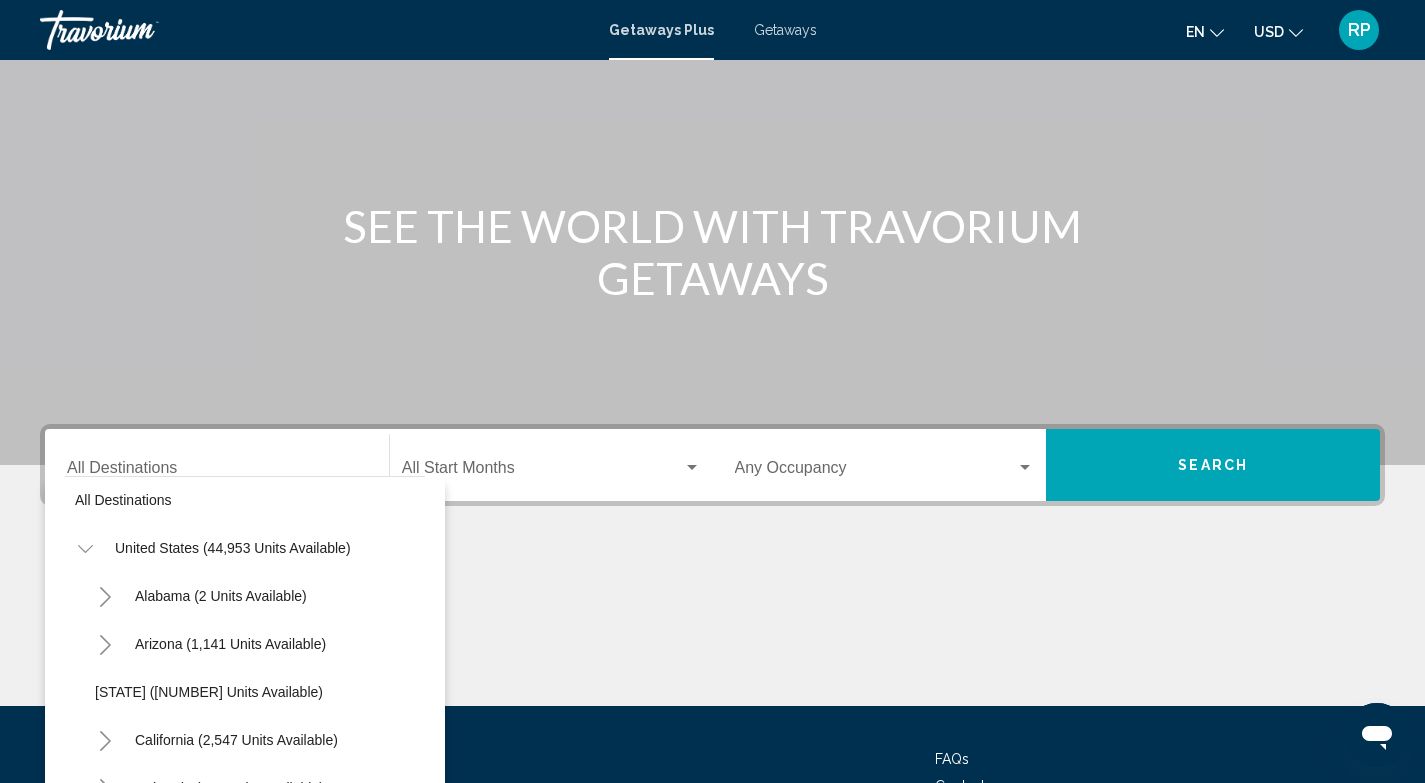 scroll, scrollTop: 0, scrollLeft: 0, axis: both 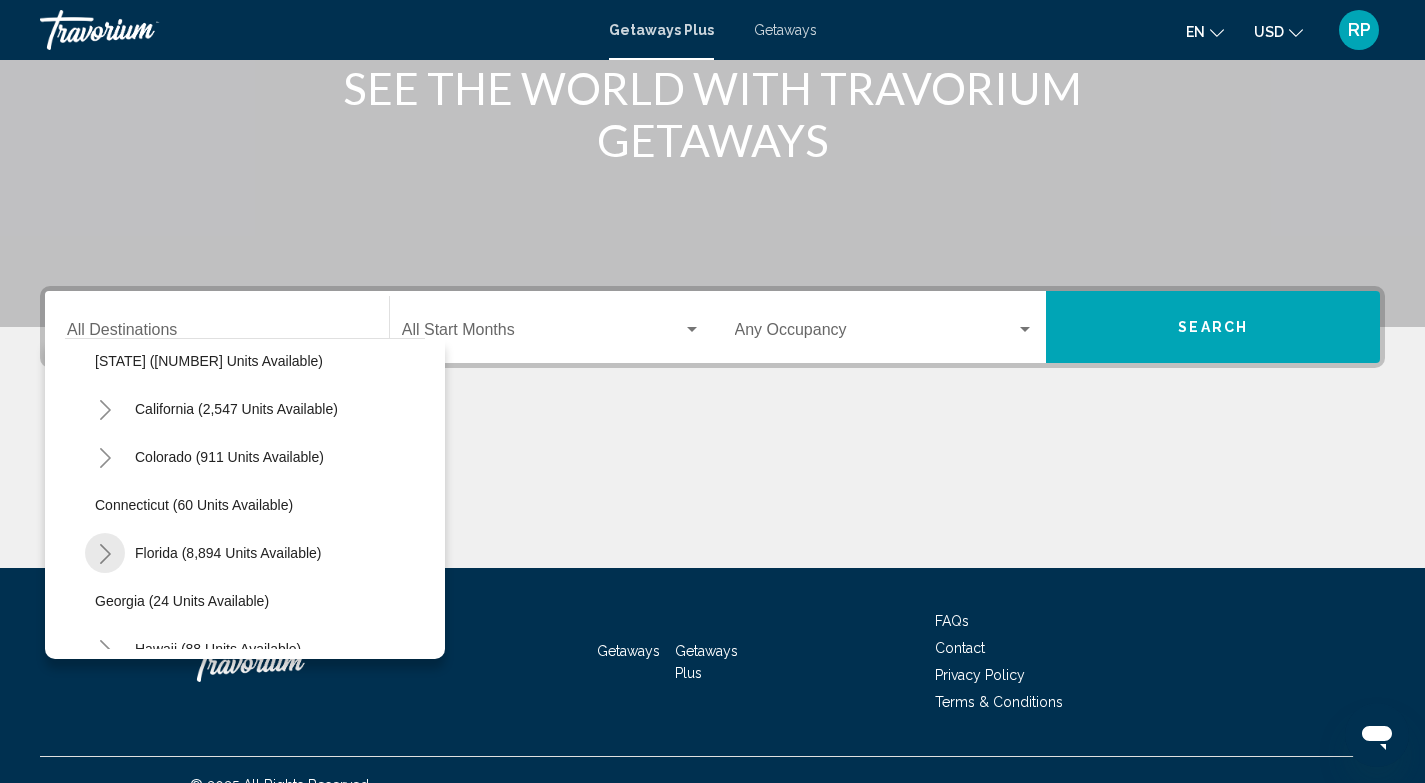 click 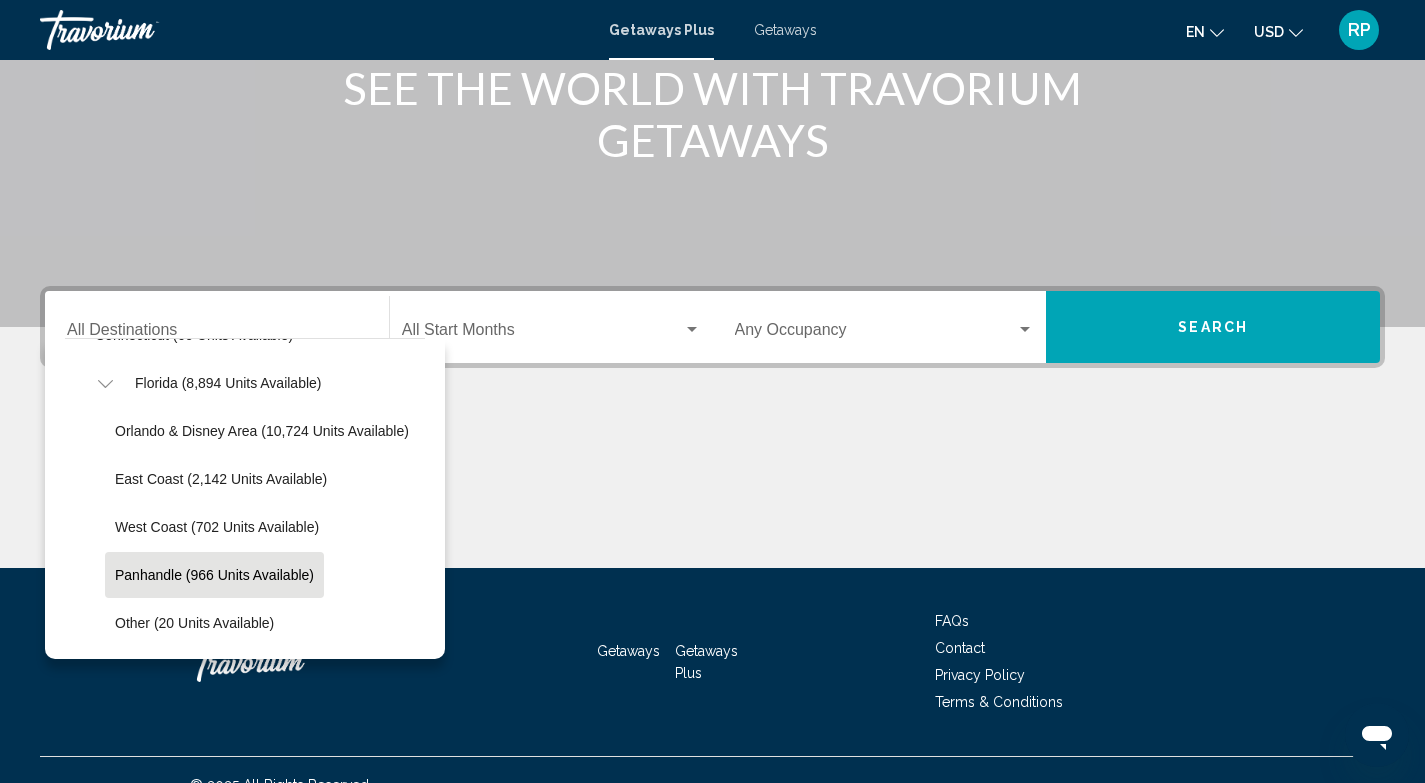 scroll, scrollTop: 378, scrollLeft: 0, axis: vertical 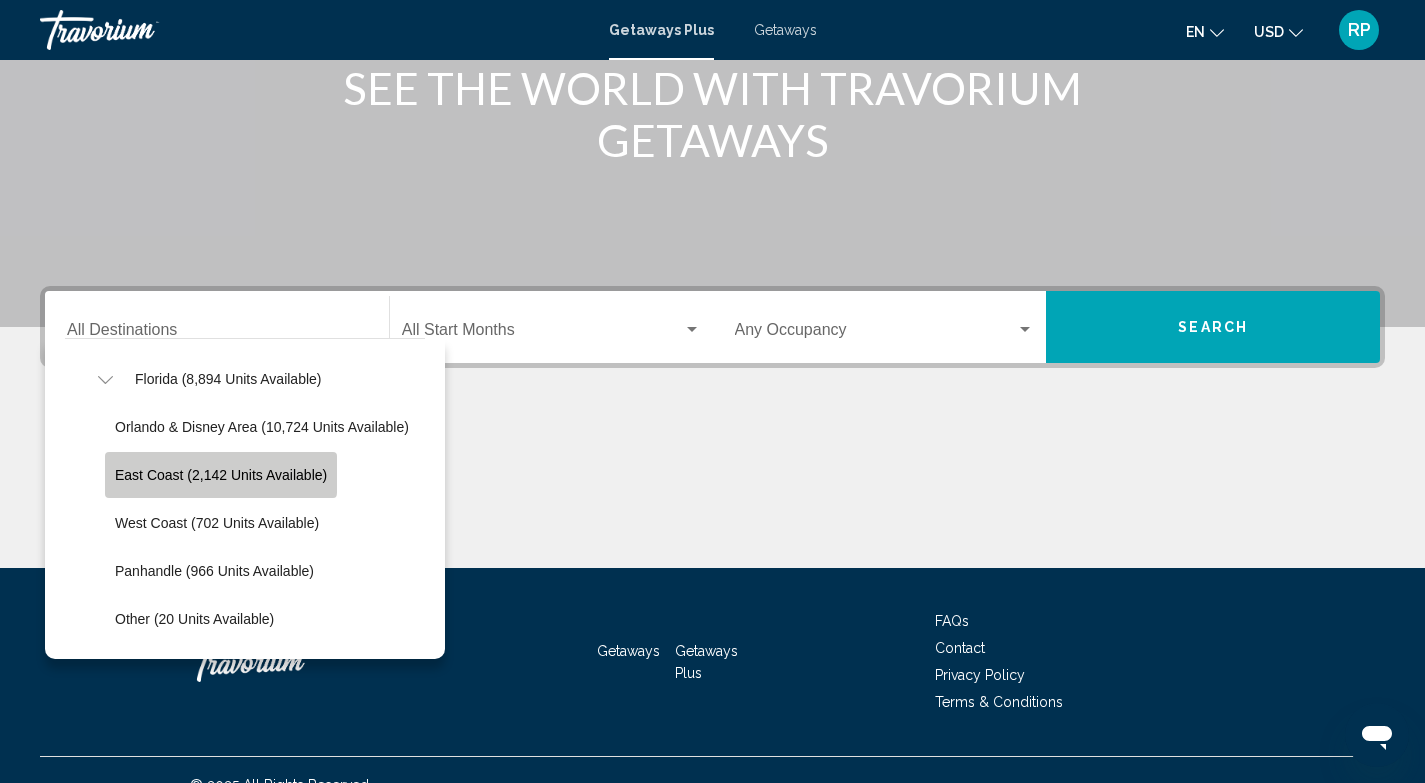 click on "East Coast (2,142 units available)" 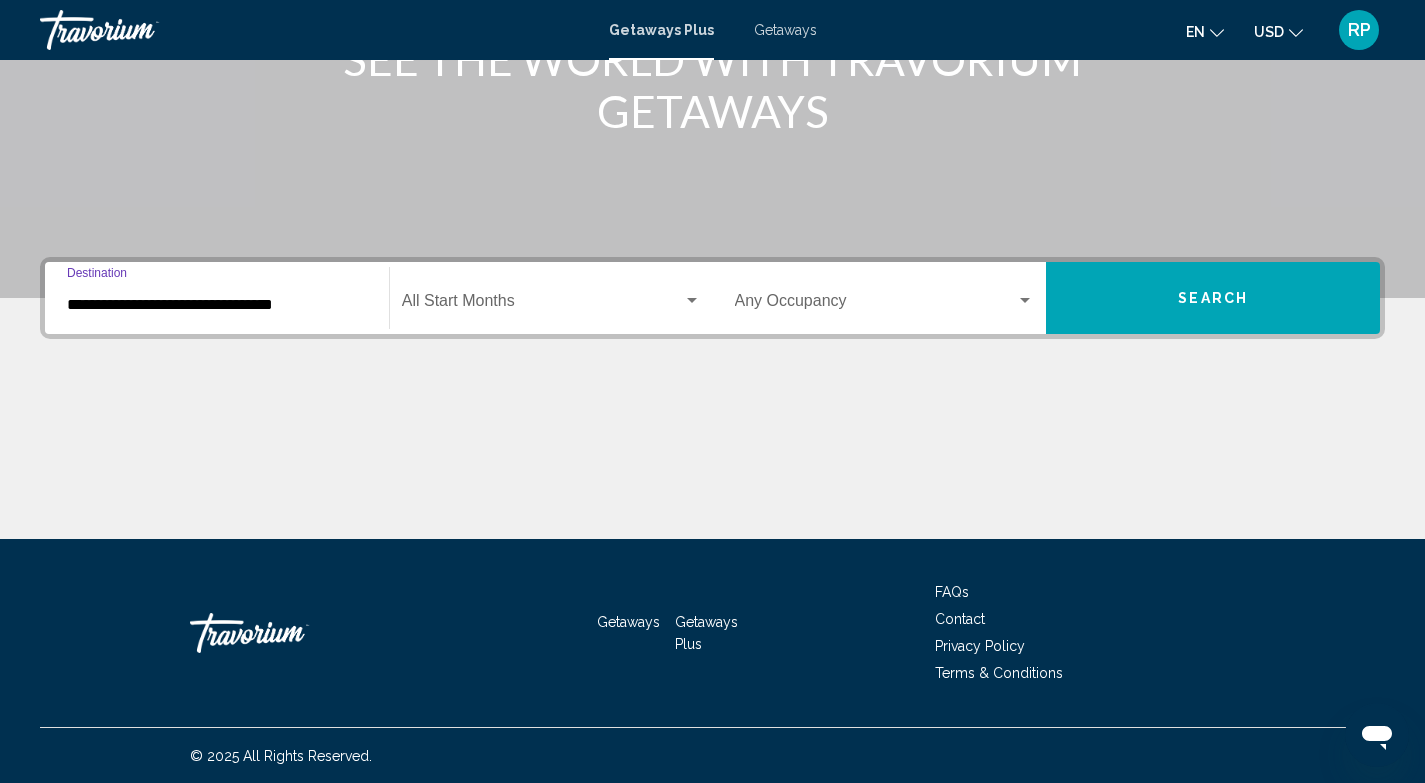 scroll, scrollTop: 303, scrollLeft: 0, axis: vertical 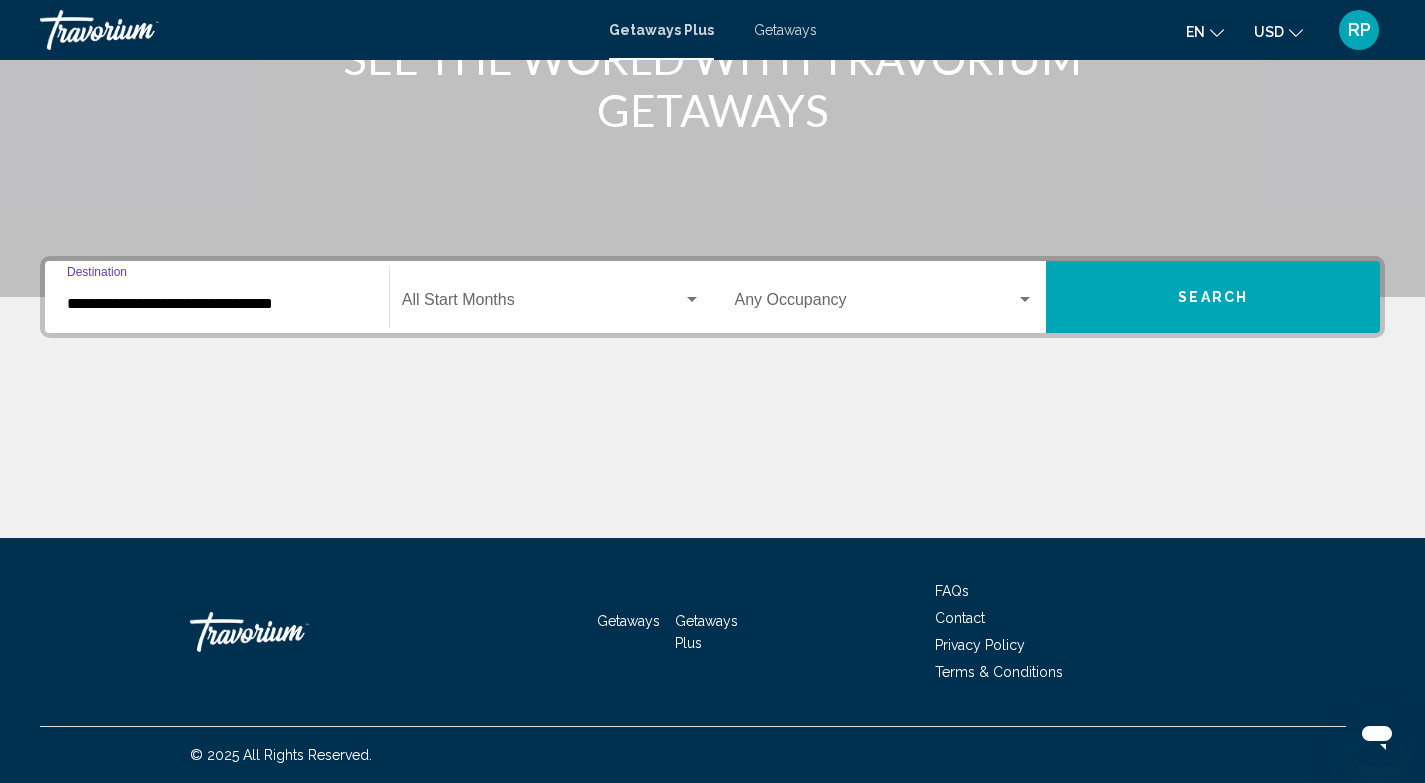 click at bounding box center (542, 304) 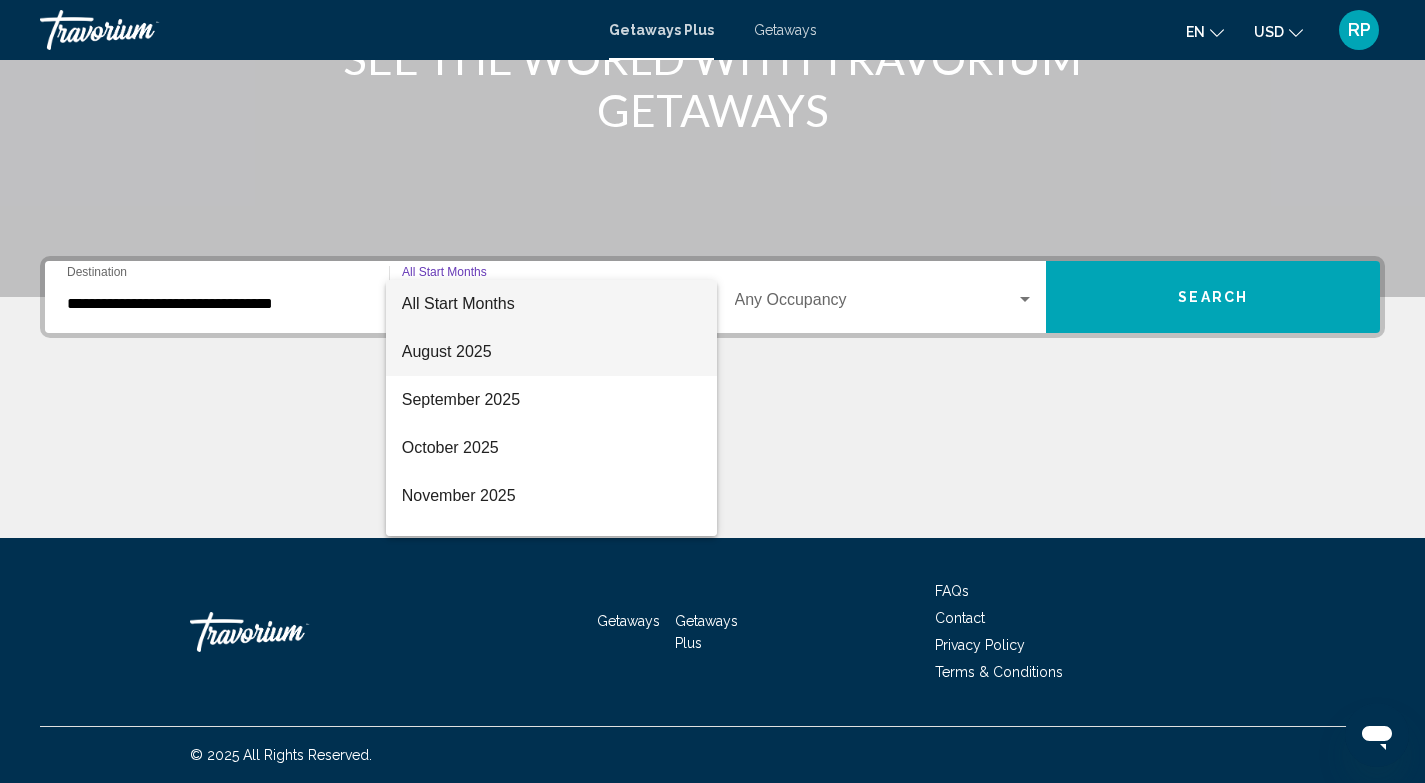 click on "August 2025" at bounding box center [551, 352] 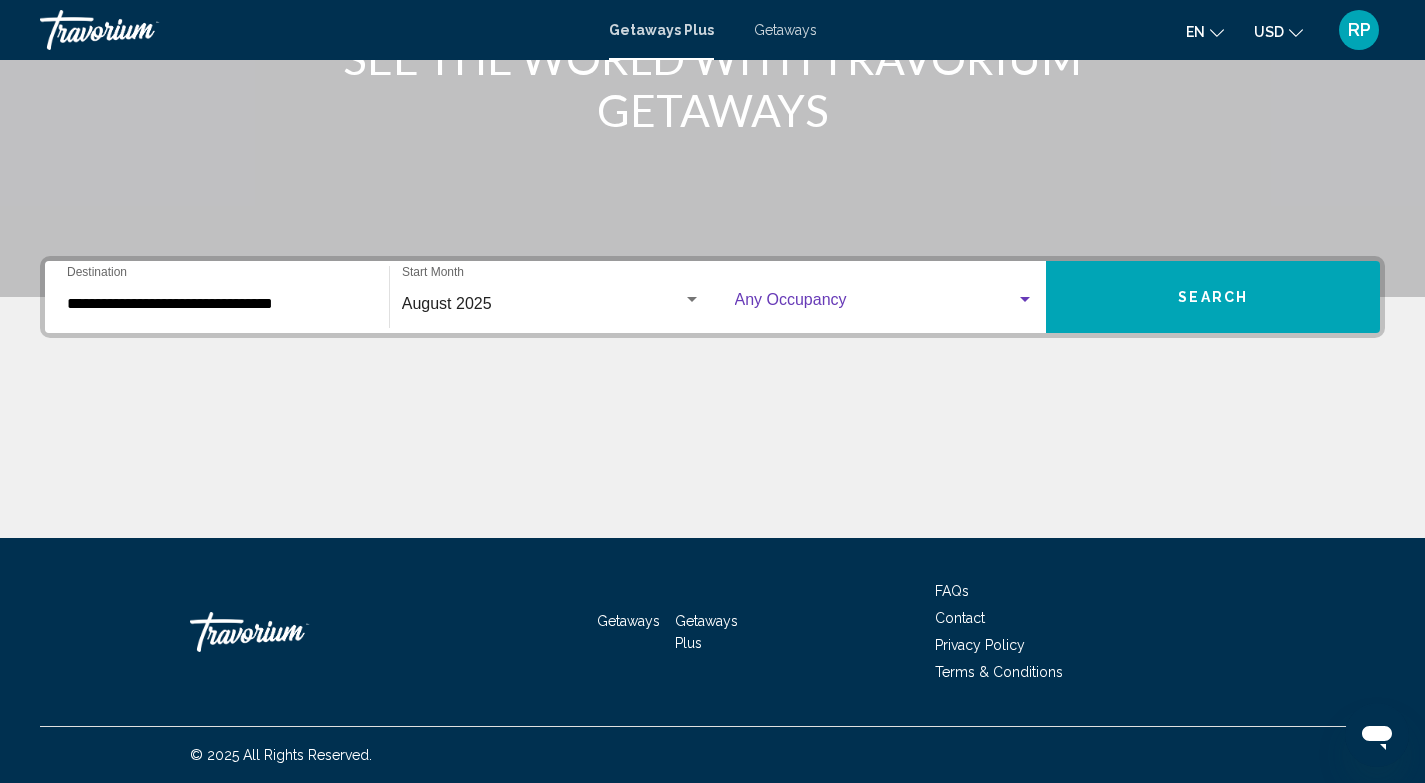 click at bounding box center [876, 304] 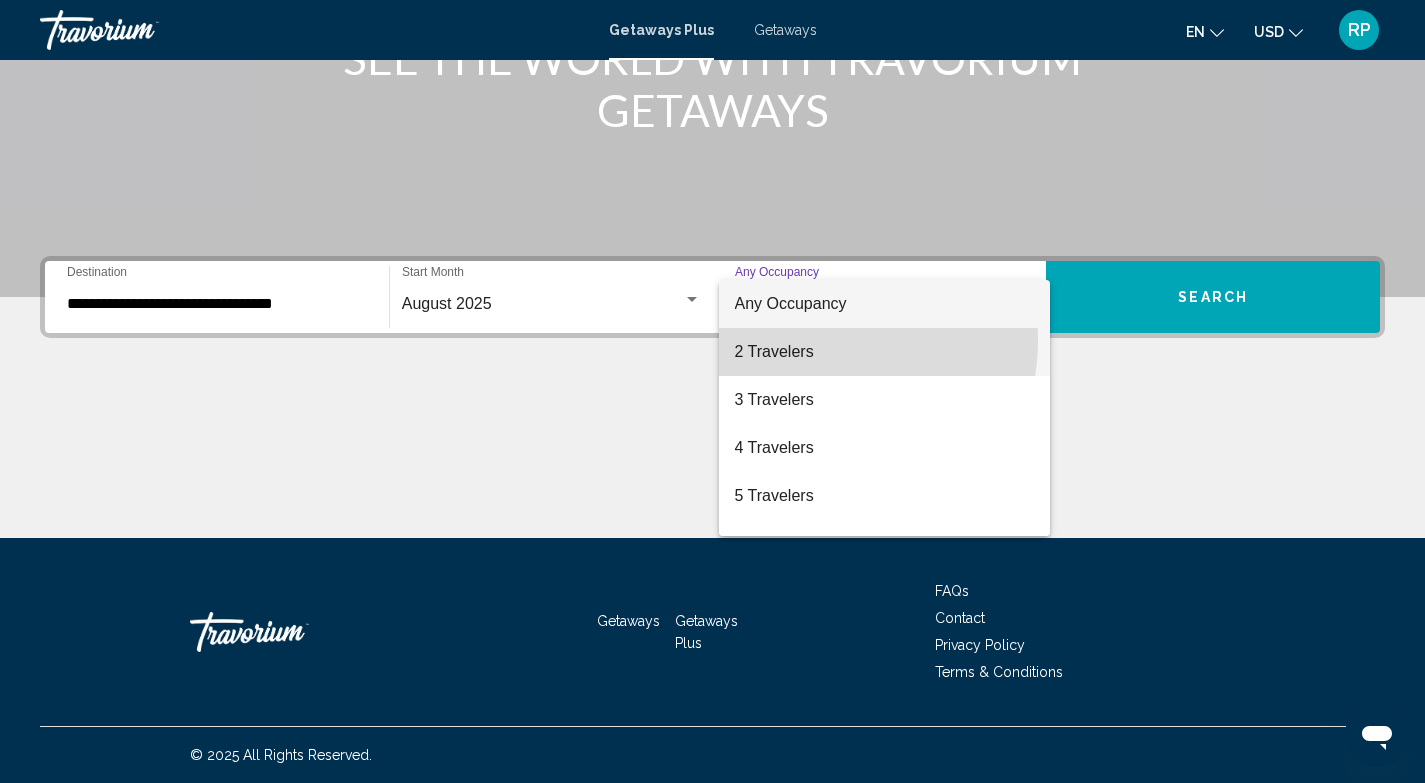 click on "2 Travelers" at bounding box center (885, 352) 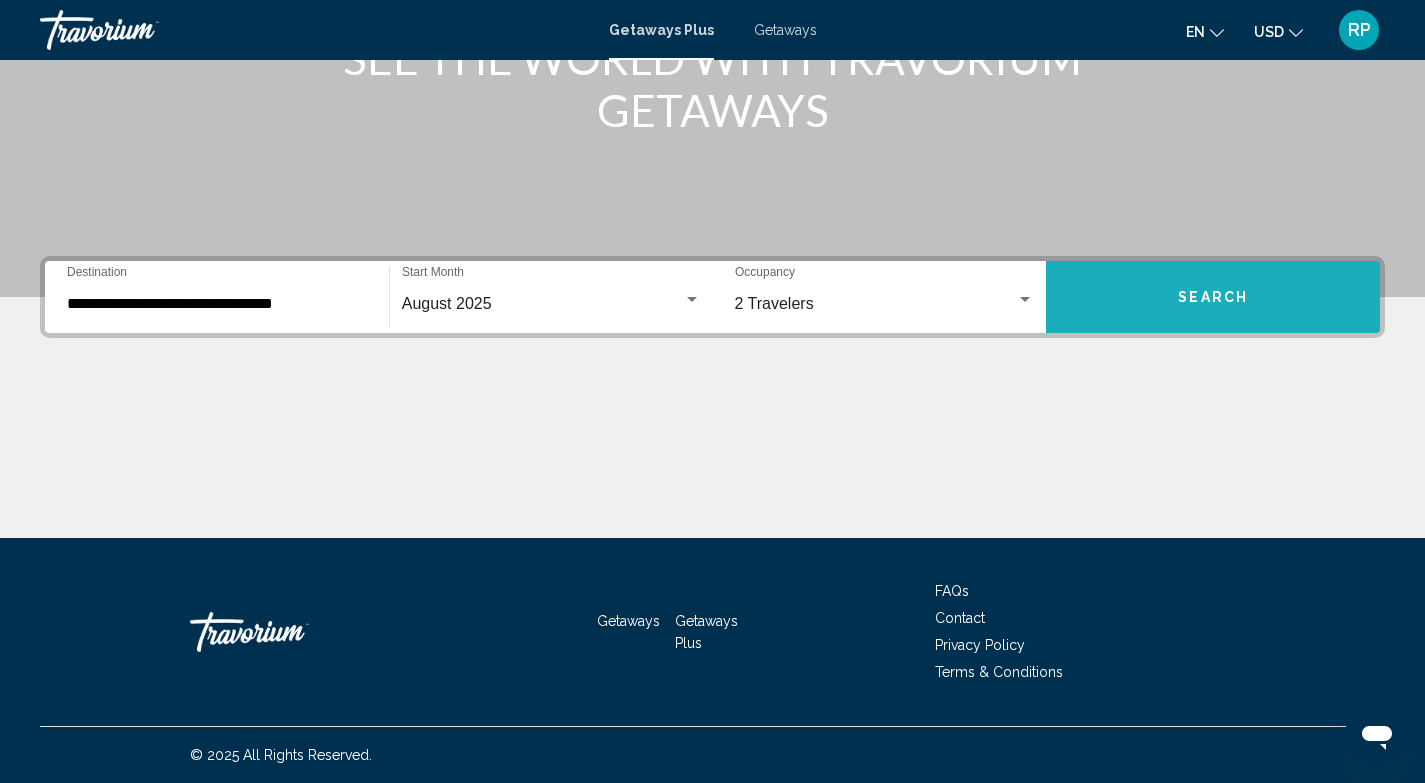 click on "Search" at bounding box center [1213, 297] 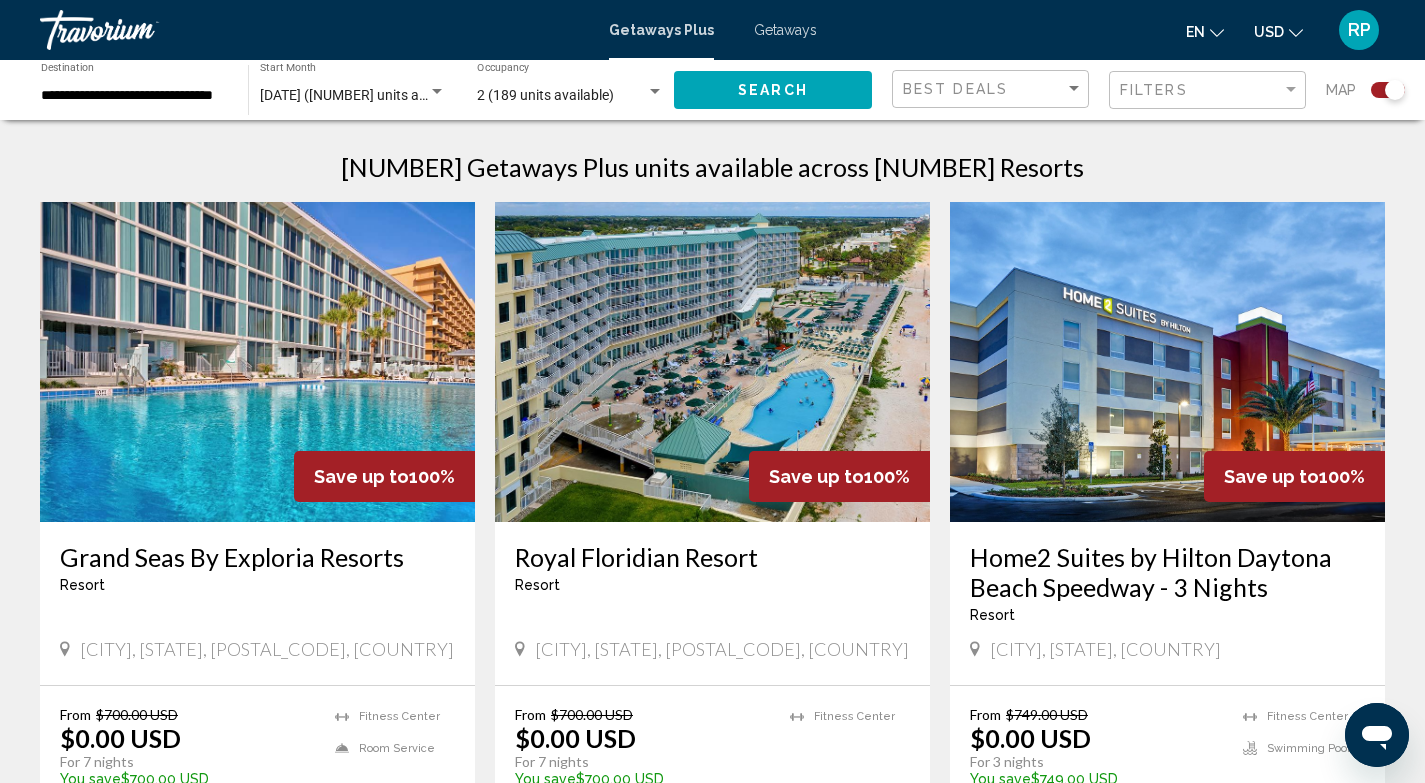 scroll, scrollTop: 0, scrollLeft: 0, axis: both 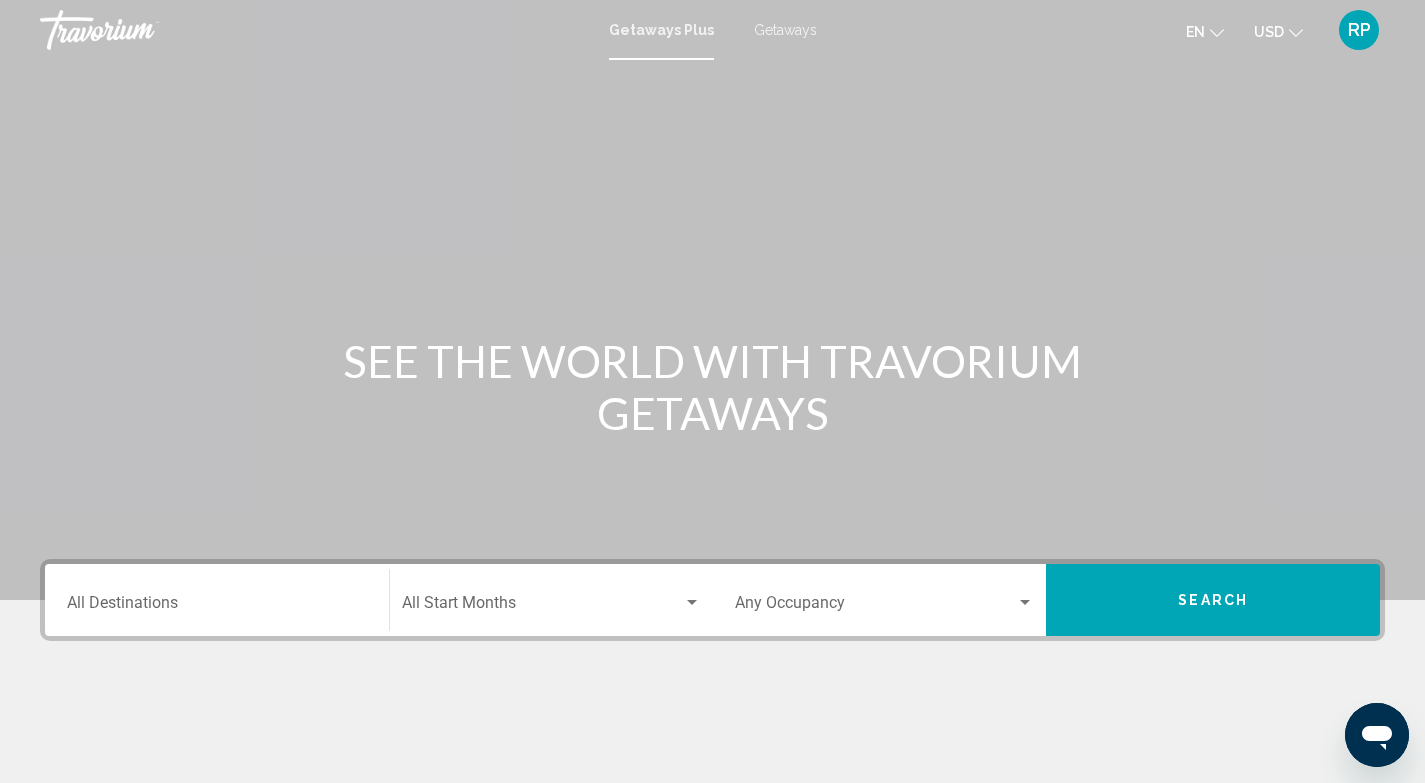 click on "Getaways" at bounding box center [785, 30] 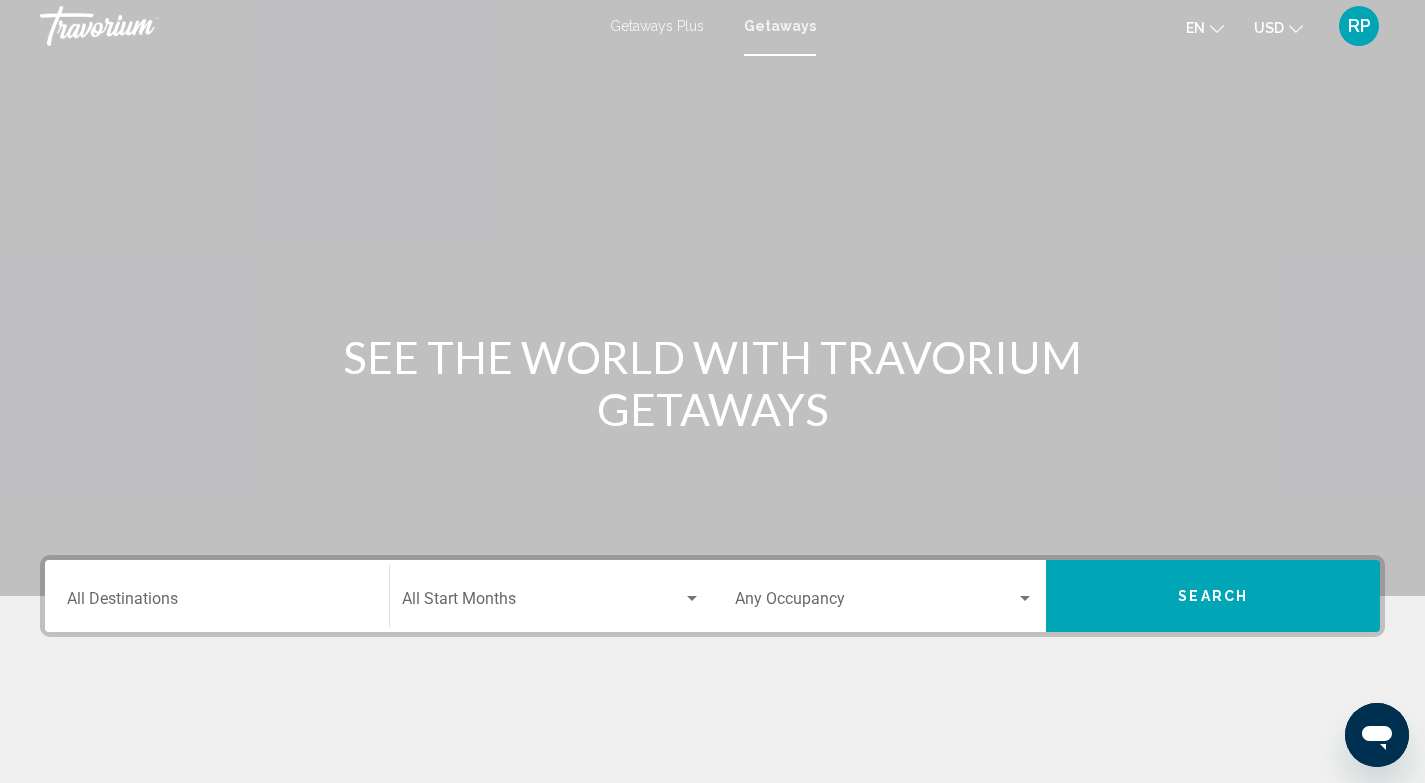 click on "Destination All Destinations" at bounding box center (217, 603) 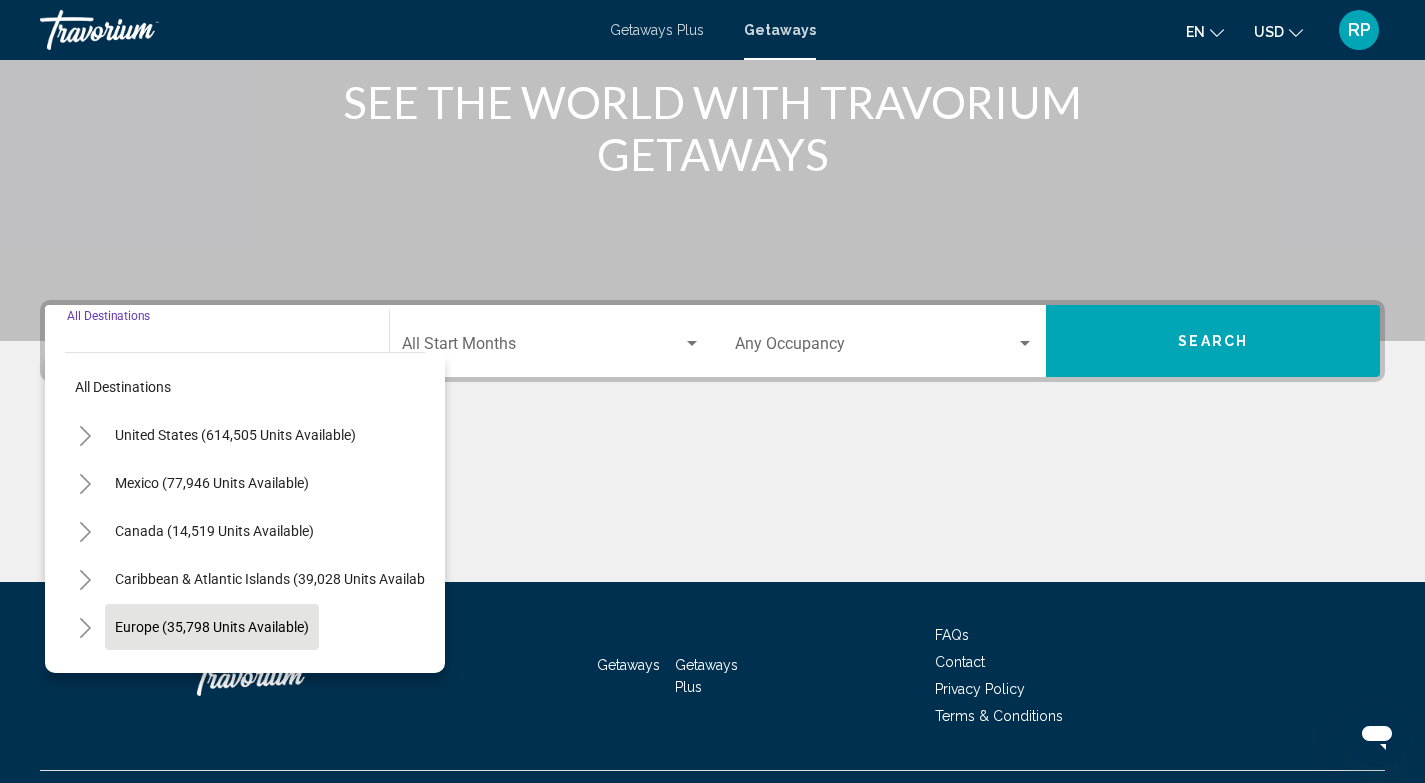 scroll, scrollTop: 303, scrollLeft: 0, axis: vertical 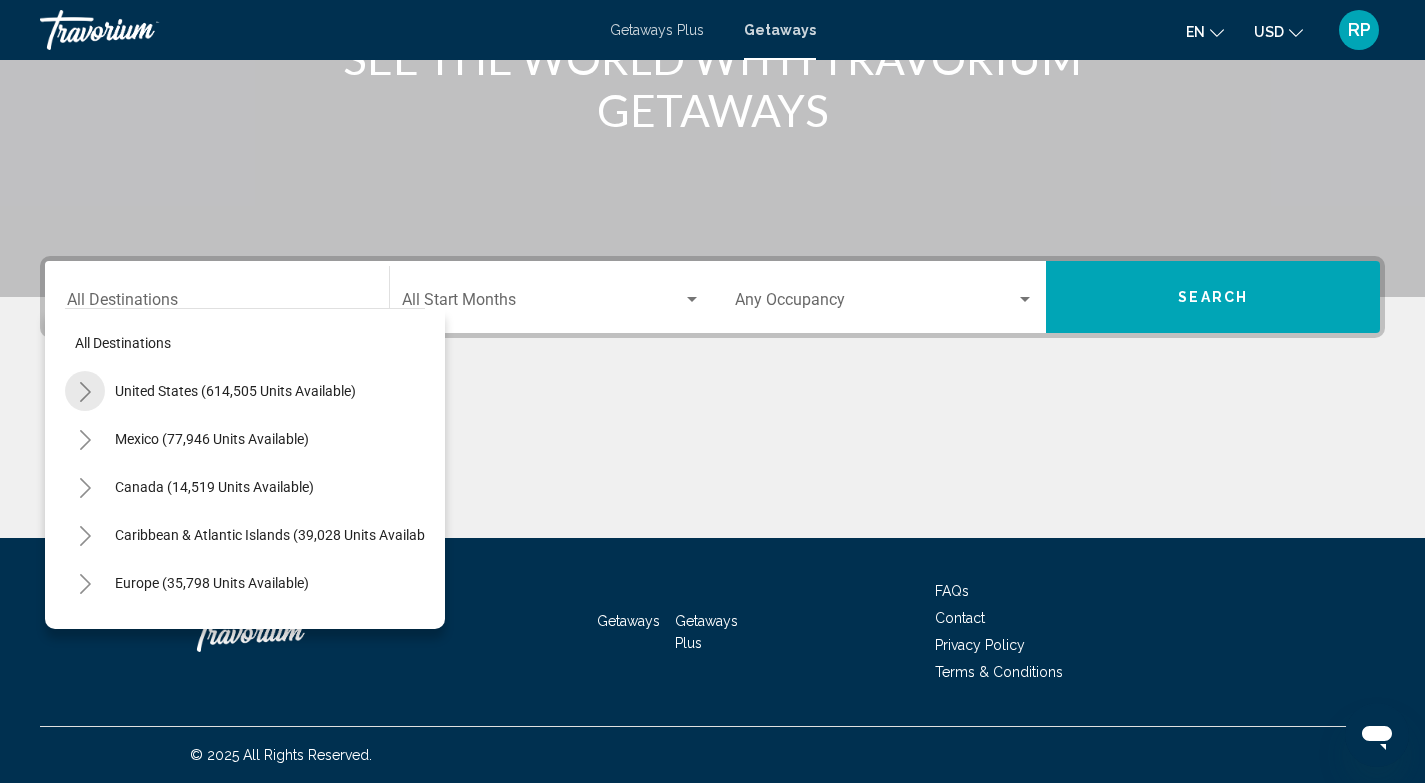 click 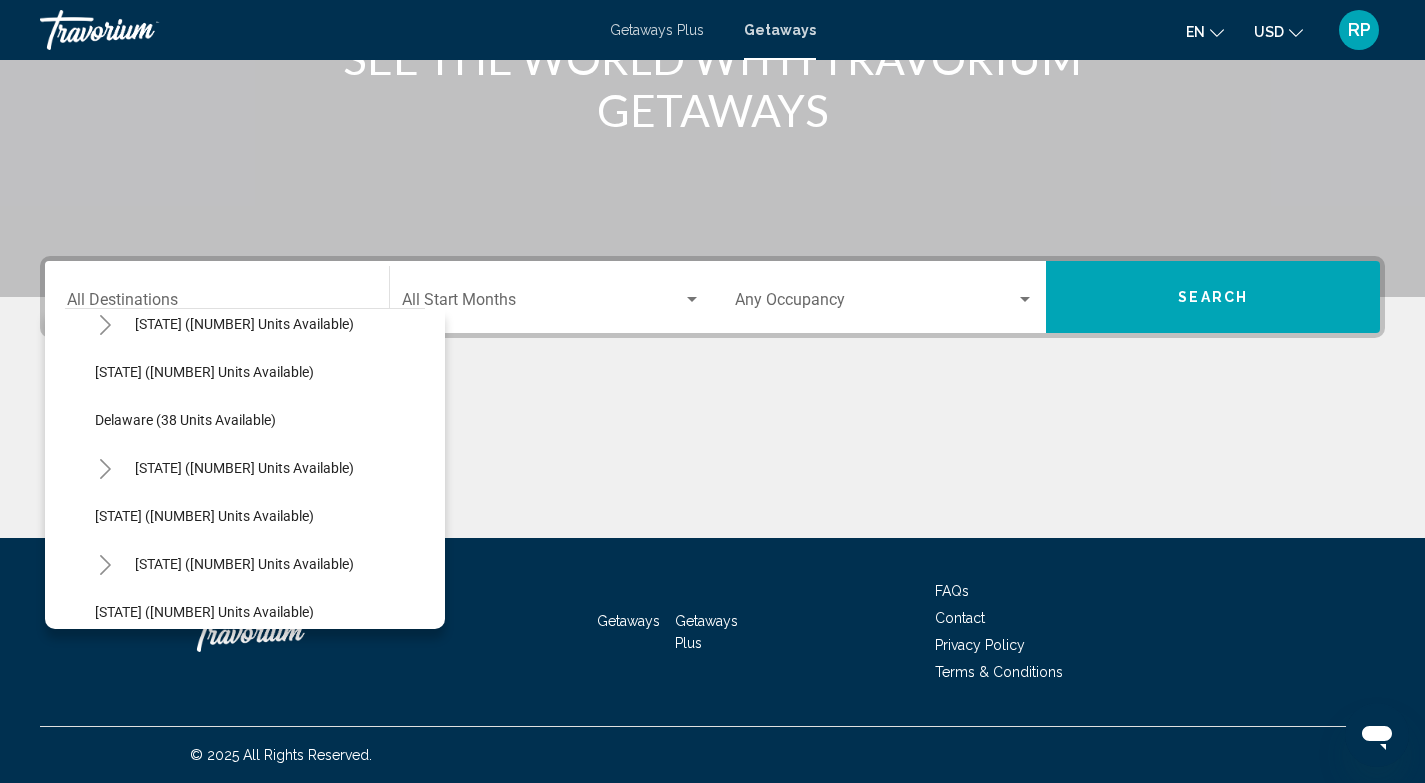 scroll, scrollTop: 308, scrollLeft: 0, axis: vertical 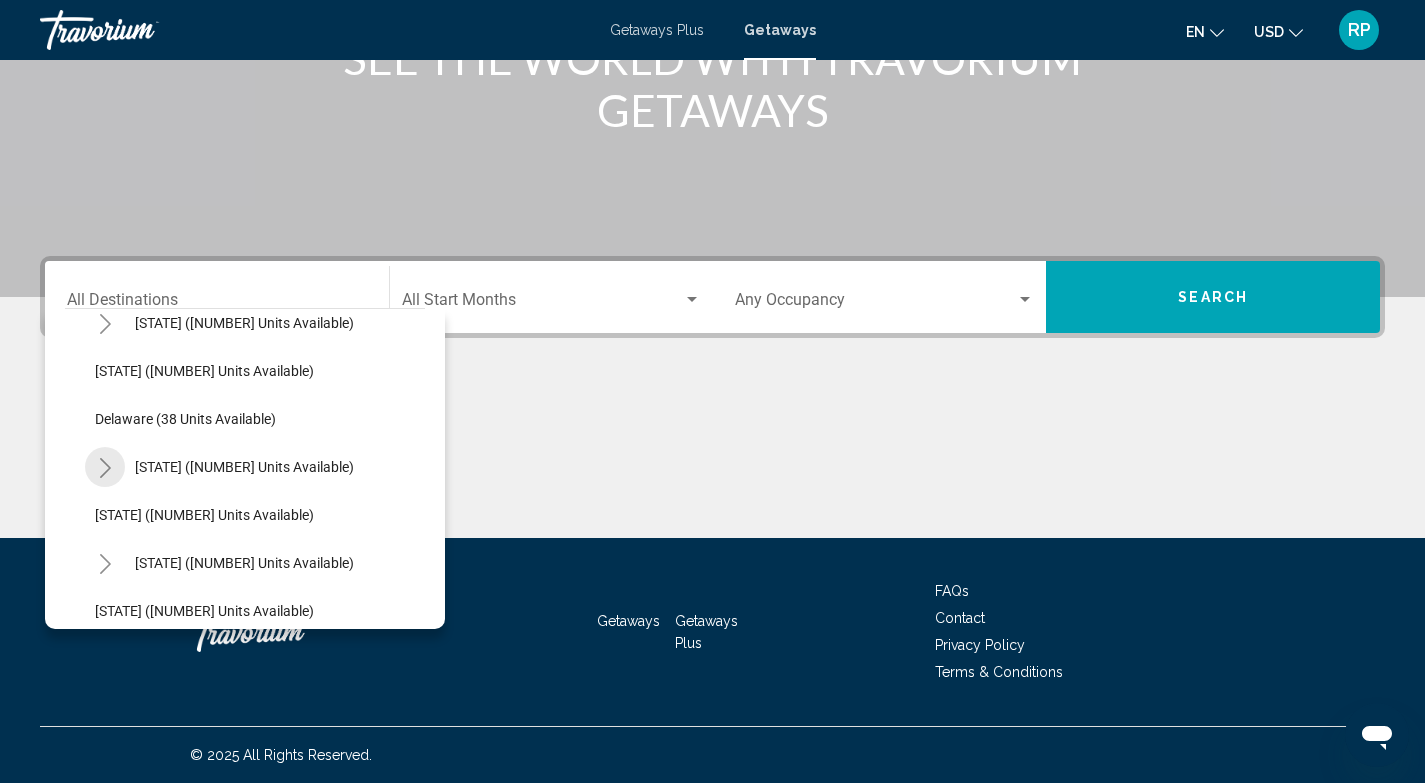 click 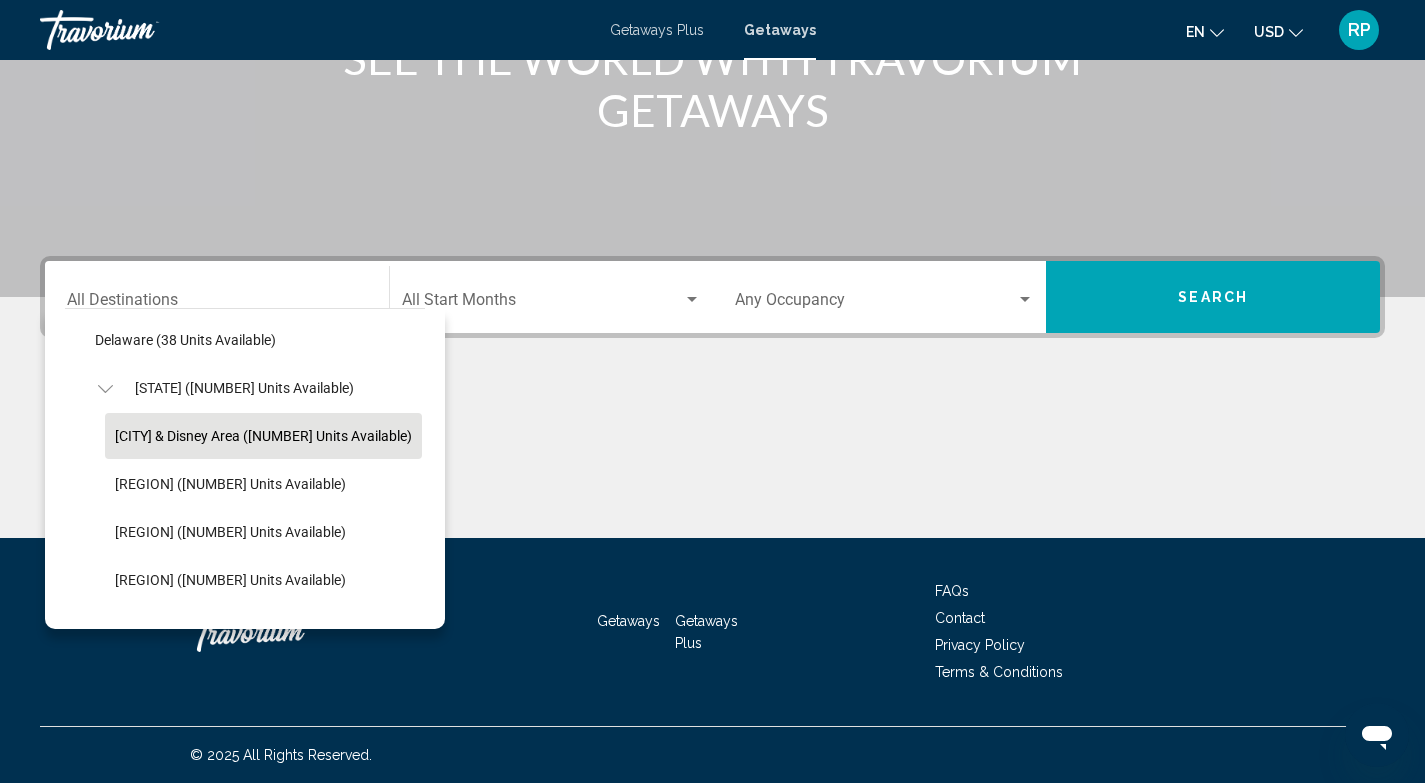 scroll, scrollTop: 426, scrollLeft: 0, axis: vertical 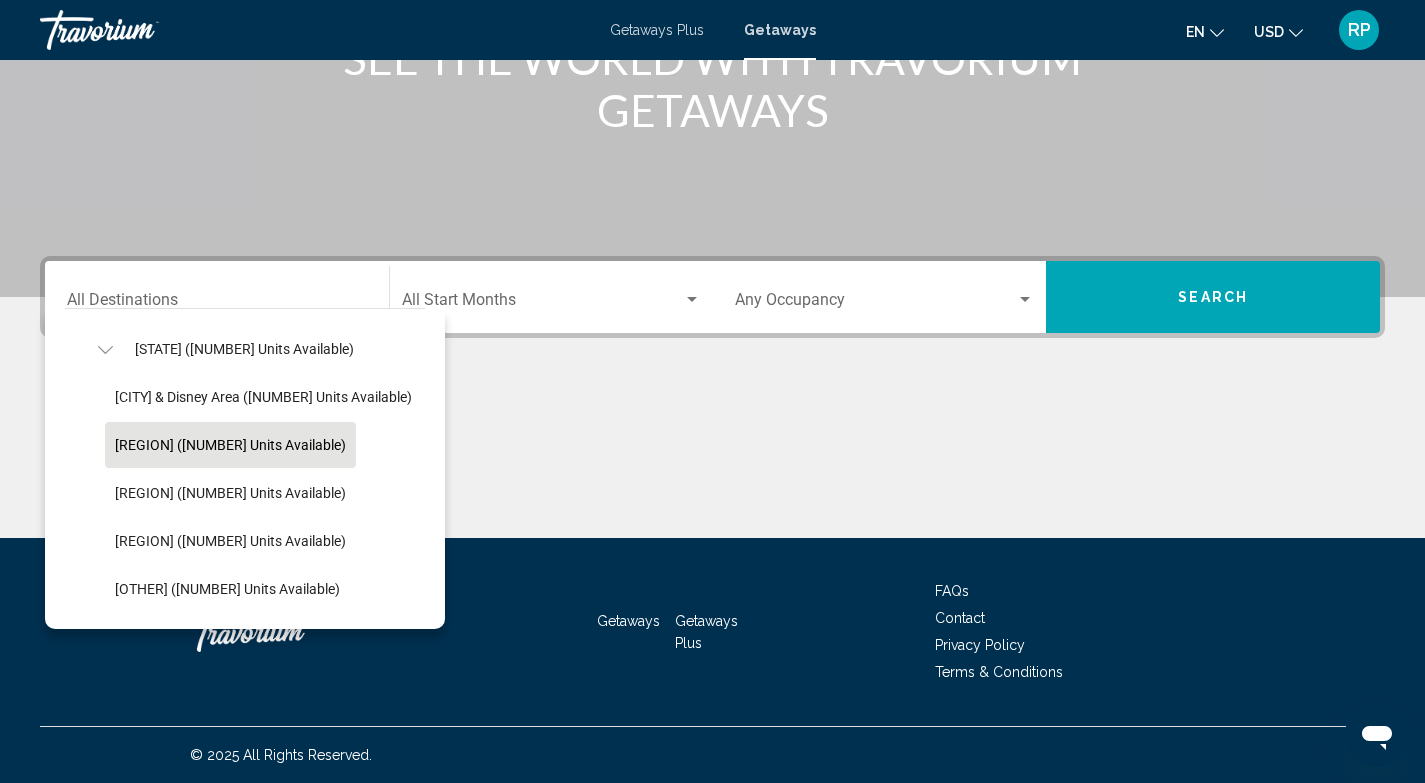 click on "[REGION] ([NUMBER] units available)" 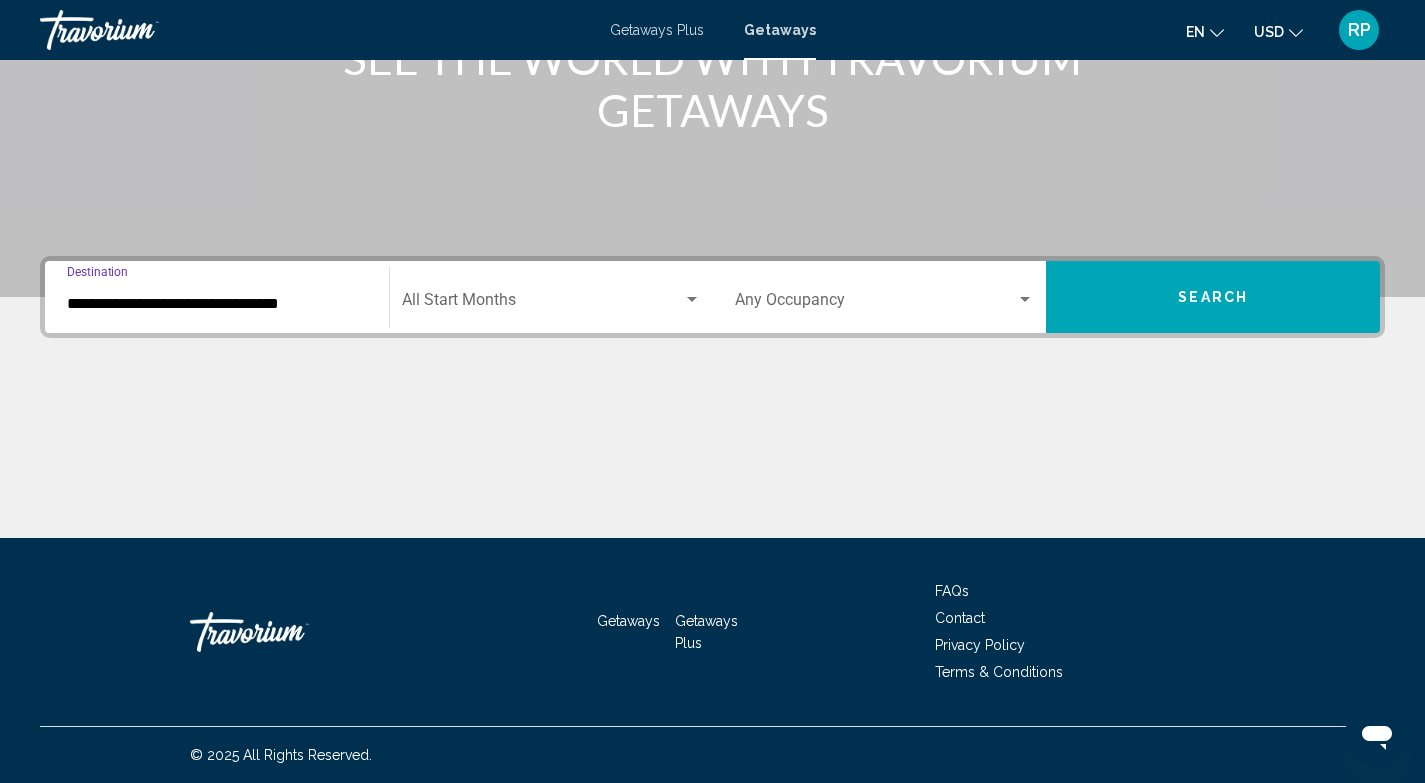click on "Start Month All Start Months" 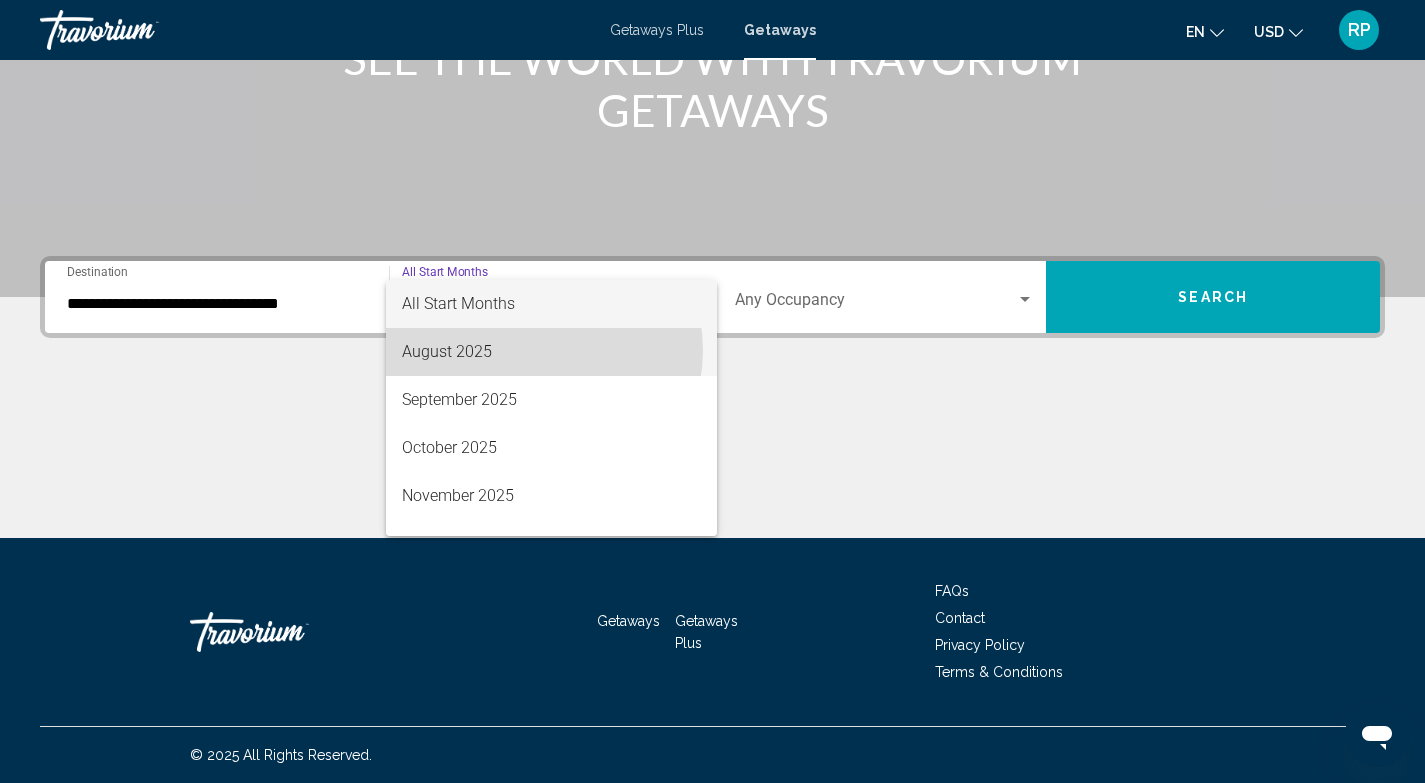 click on "August 2025" at bounding box center (551, 352) 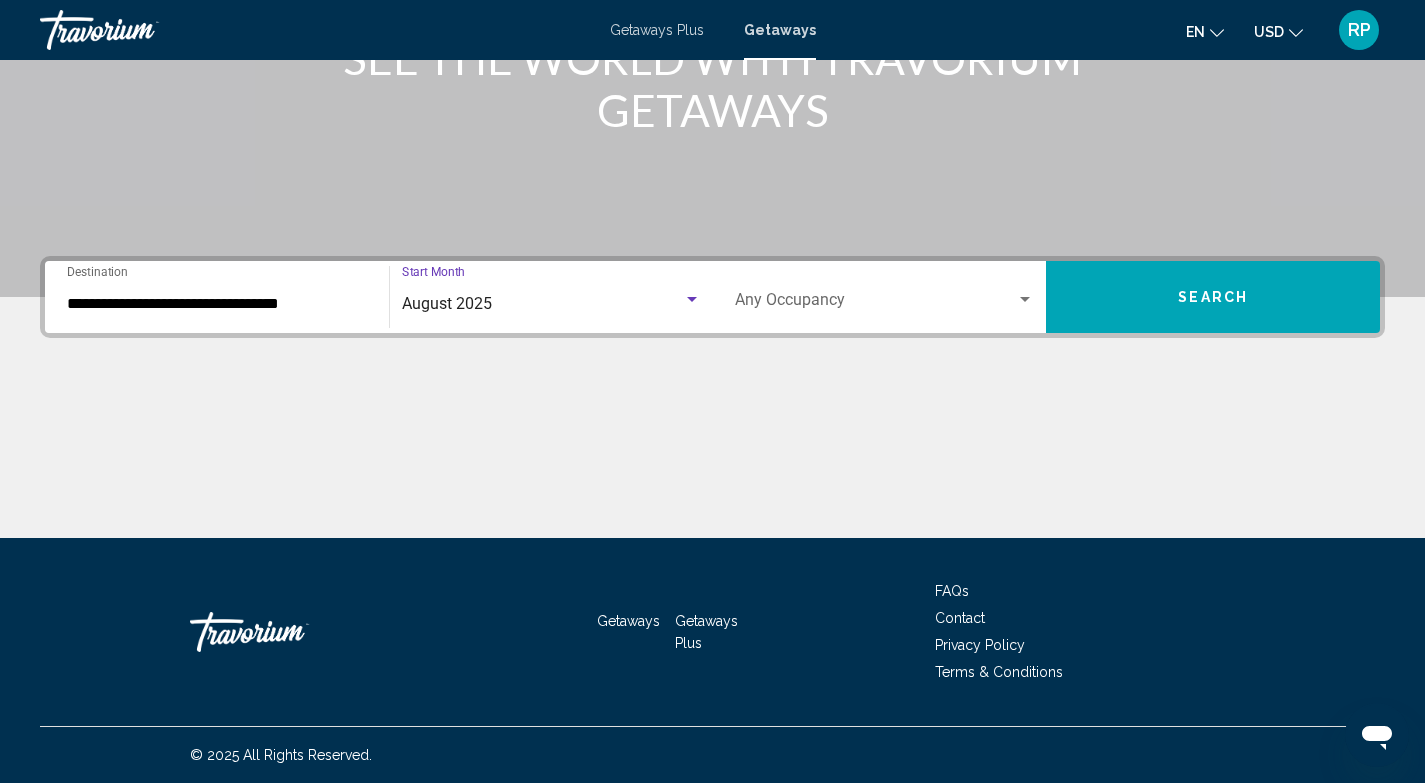 click at bounding box center [876, 304] 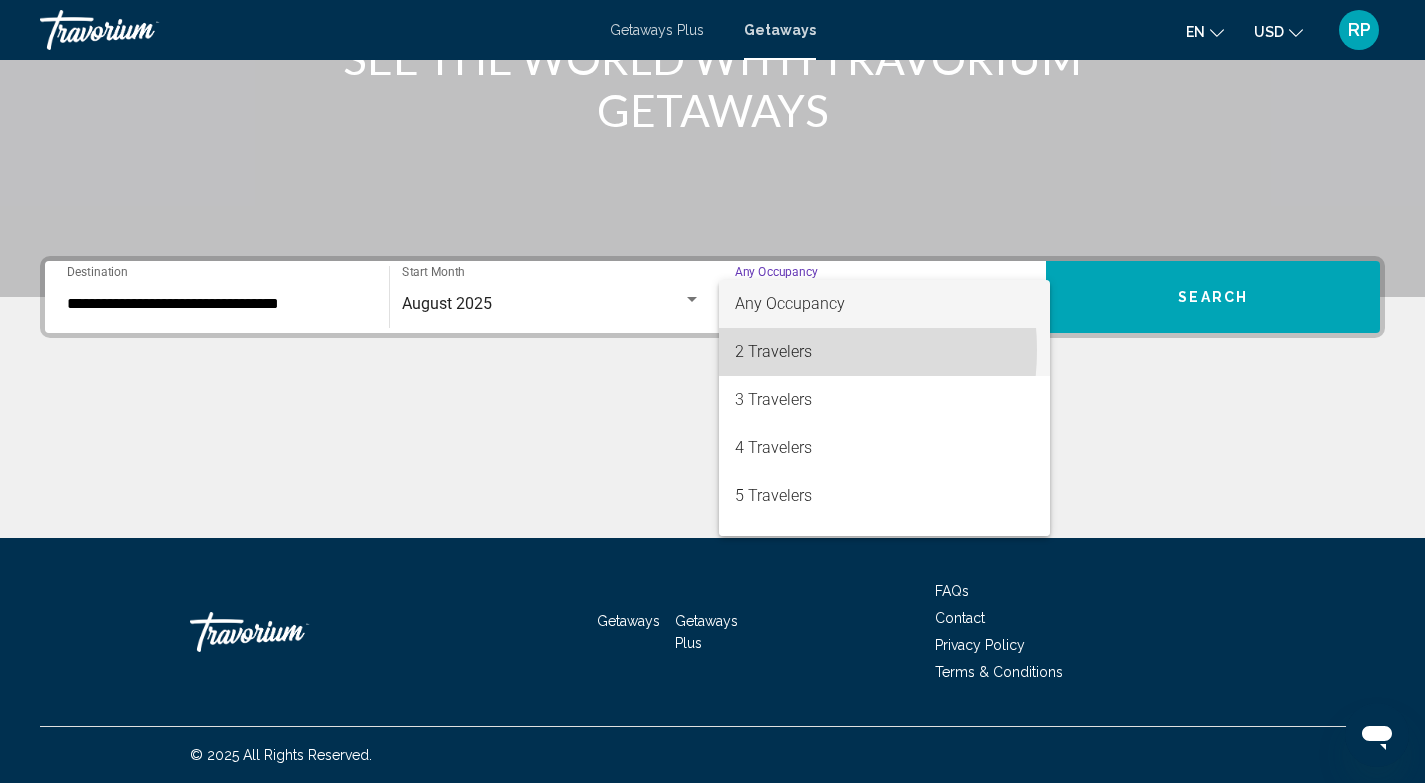 click on "2 Travelers" at bounding box center (885, 352) 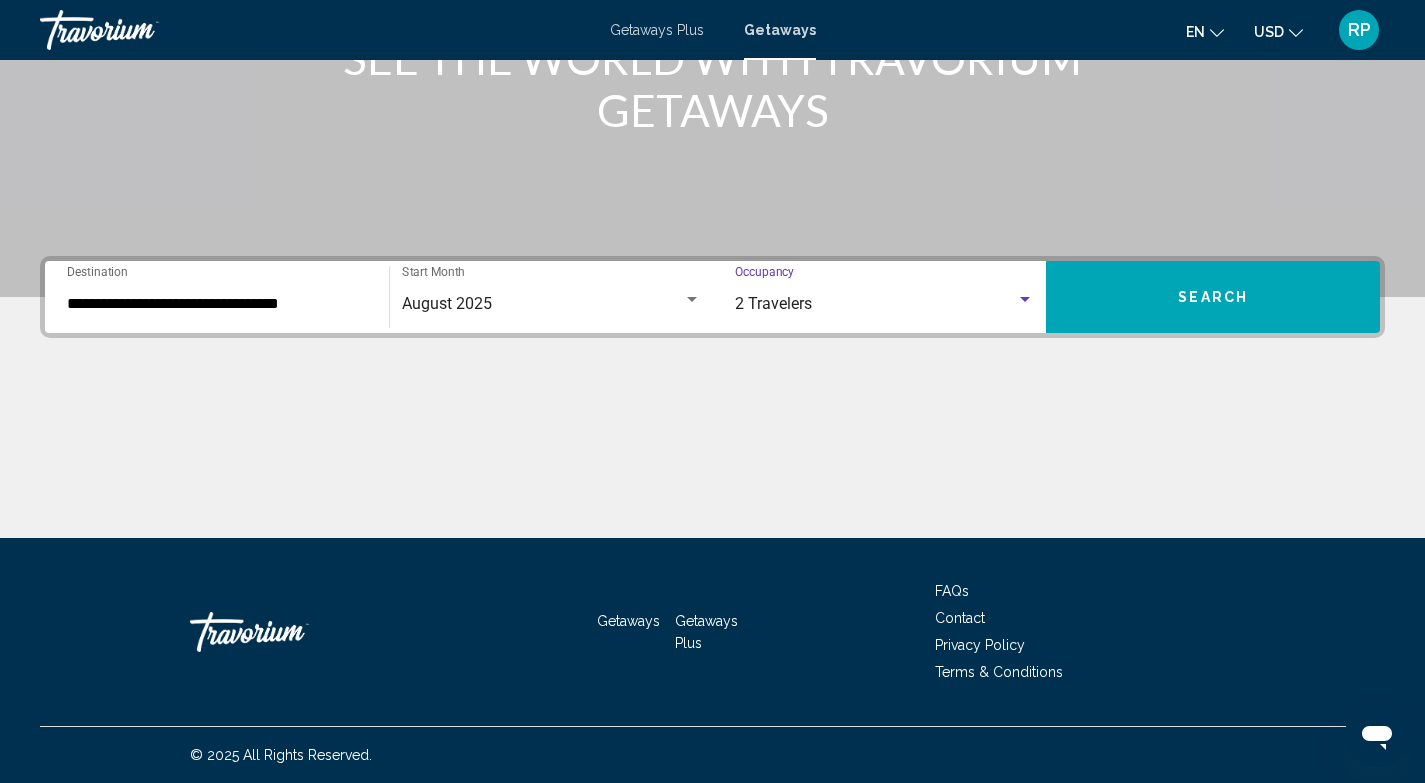 click on "Search" at bounding box center (1213, 298) 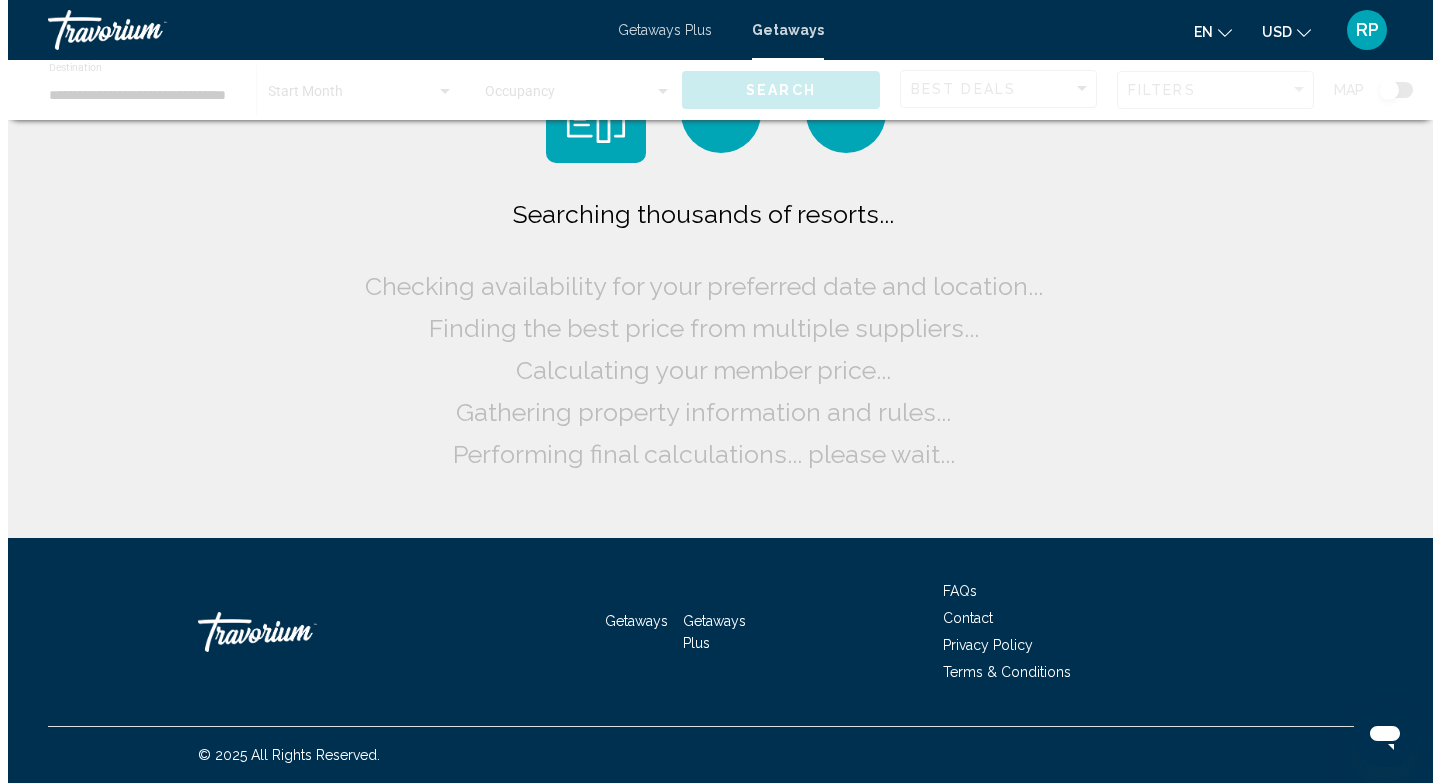 scroll, scrollTop: 0, scrollLeft: 0, axis: both 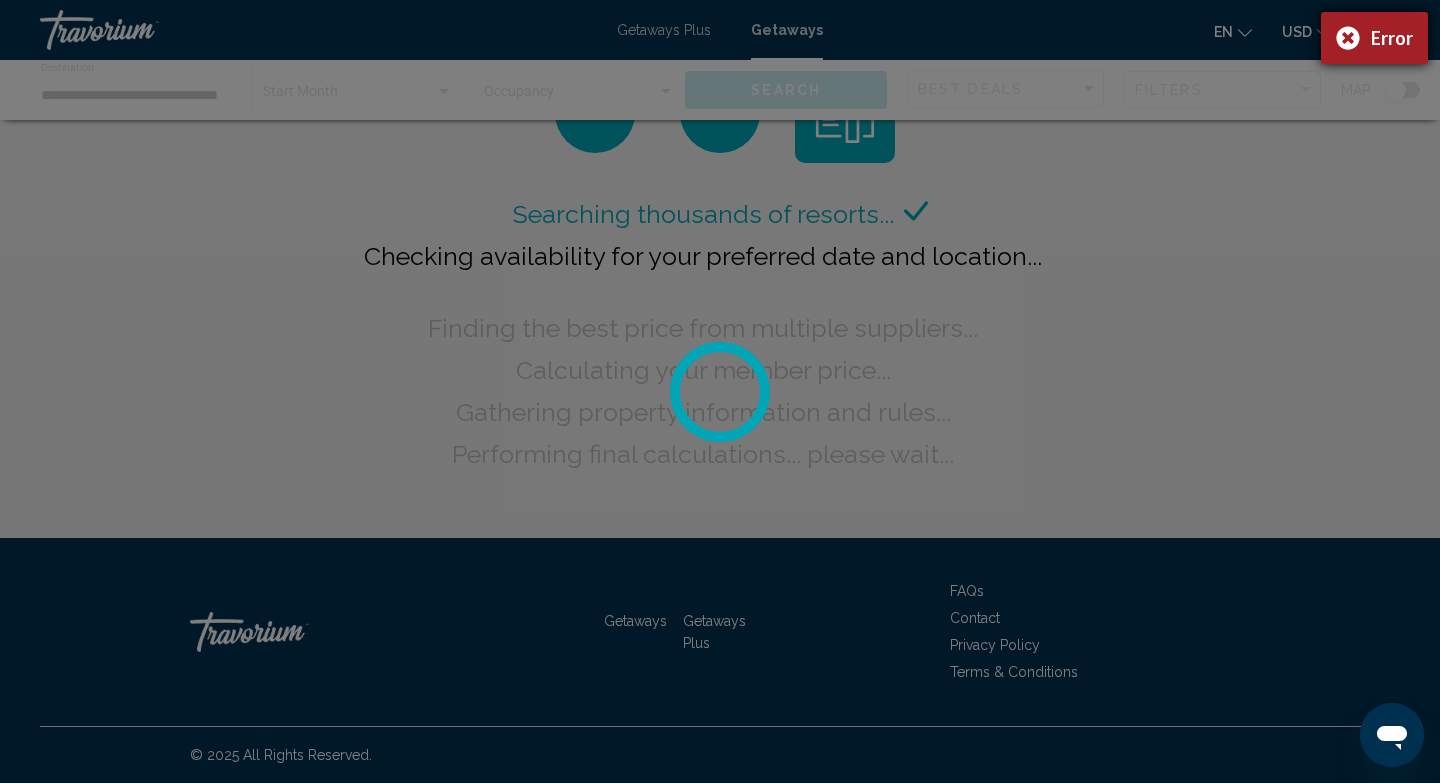 click on "Error" at bounding box center (1374, 38) 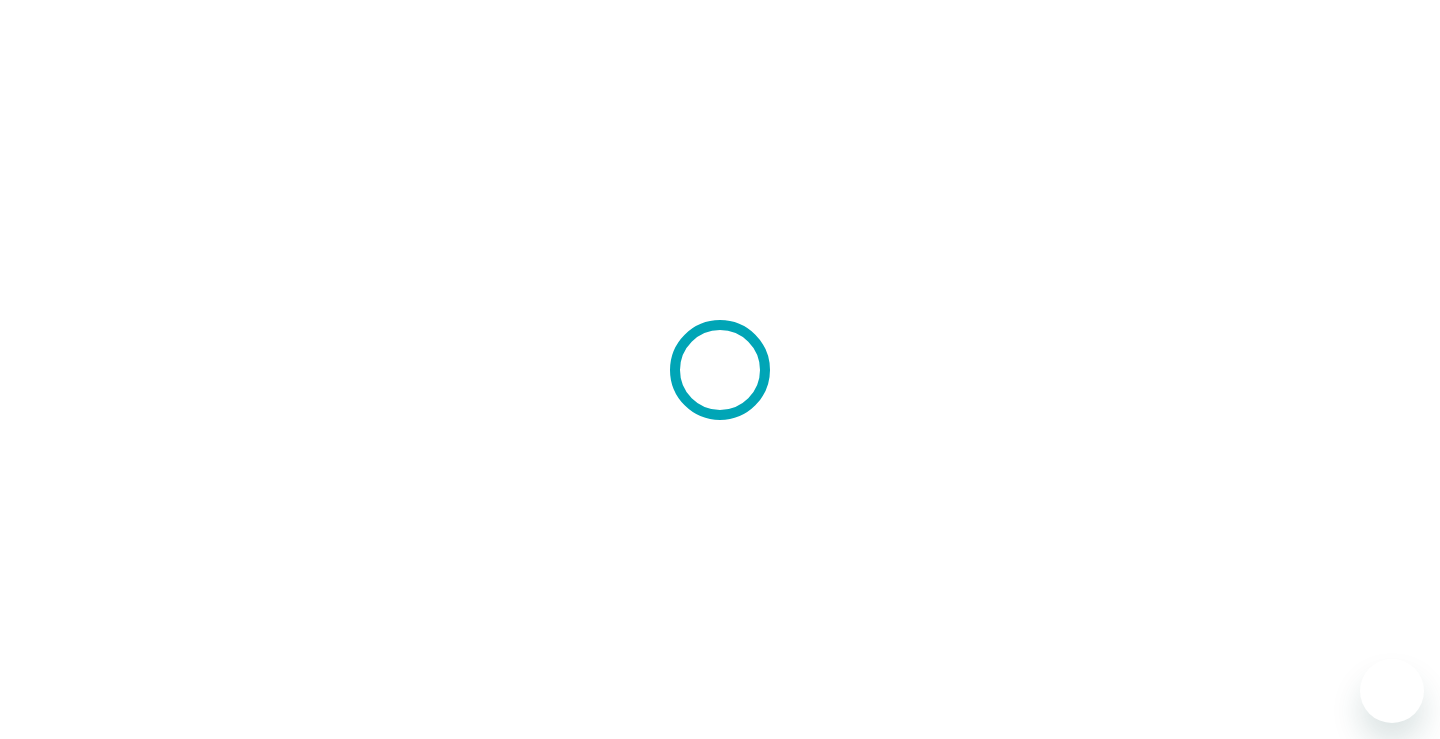 scroll, scrollTop: 0, scrollLeft: 0, axis: both 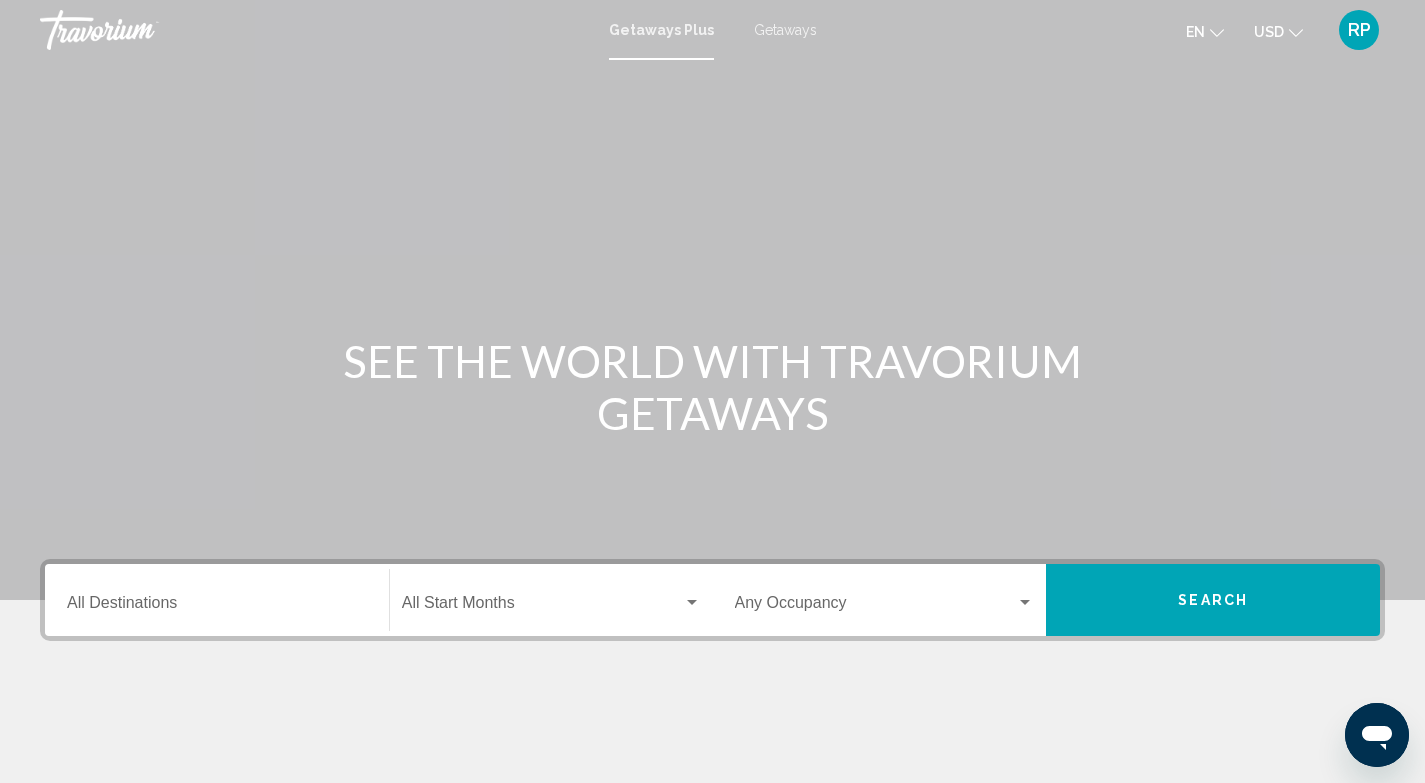 click on "Getaways" at bounding box center (785, 30) 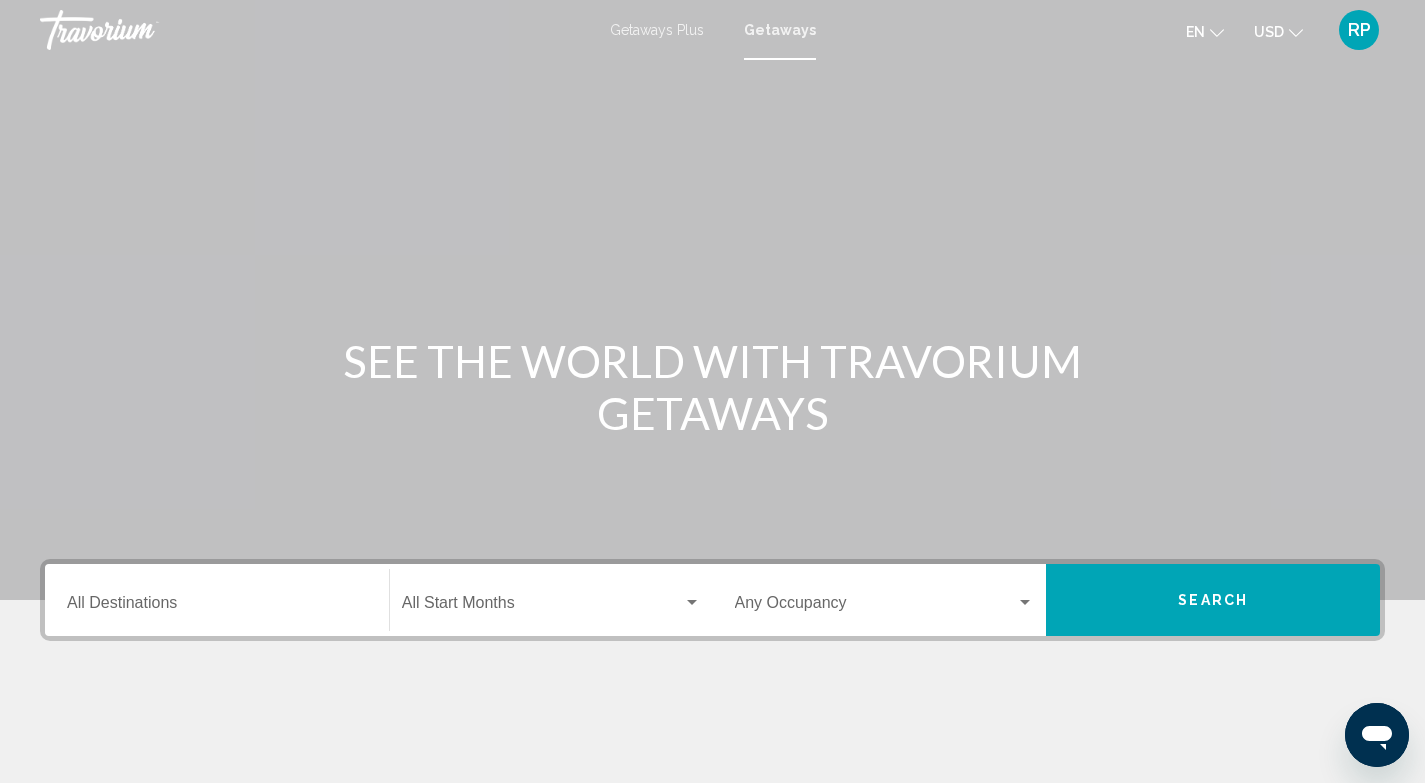 click on "Destination All Destinations" at bounding box center [217, 607] 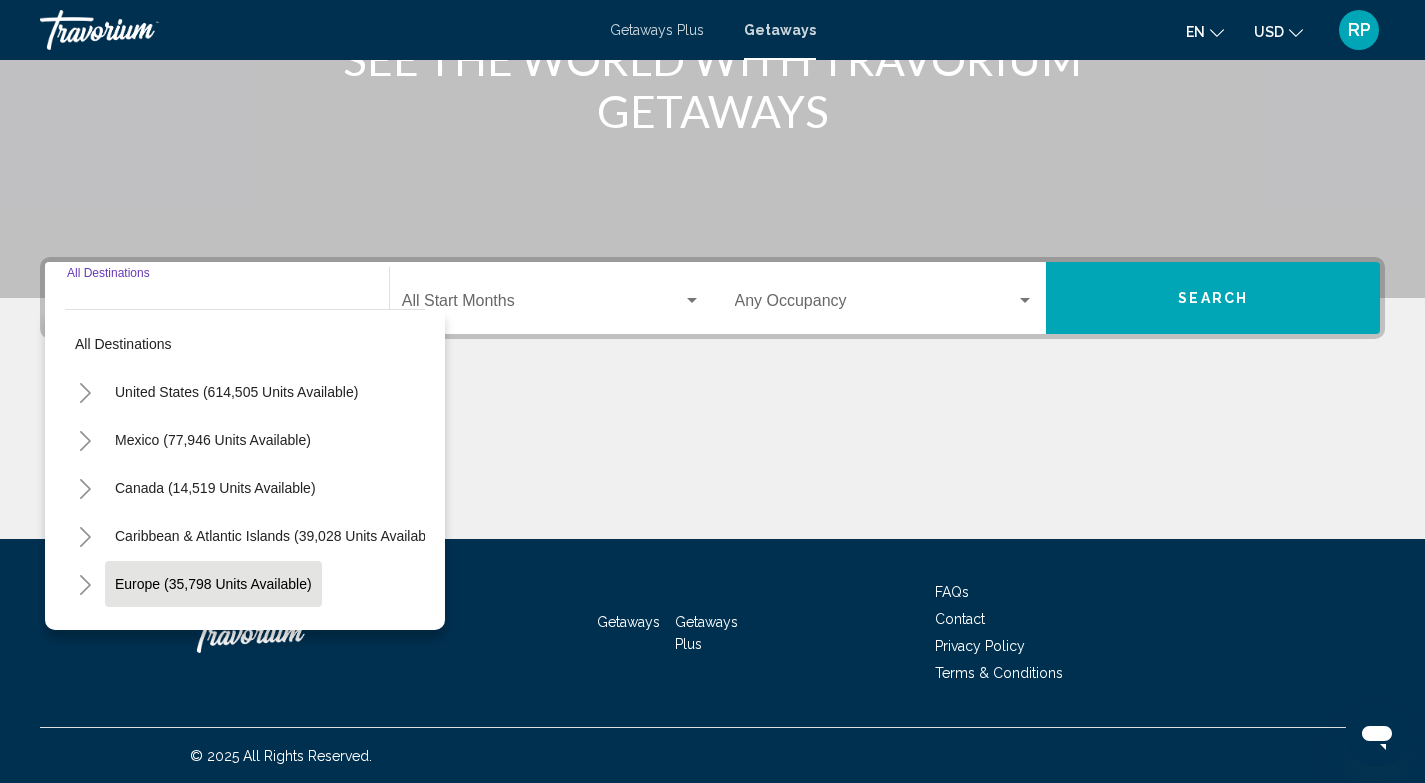 scroll, scrollTop: 303, scrollLeft: 0, axis: vertical 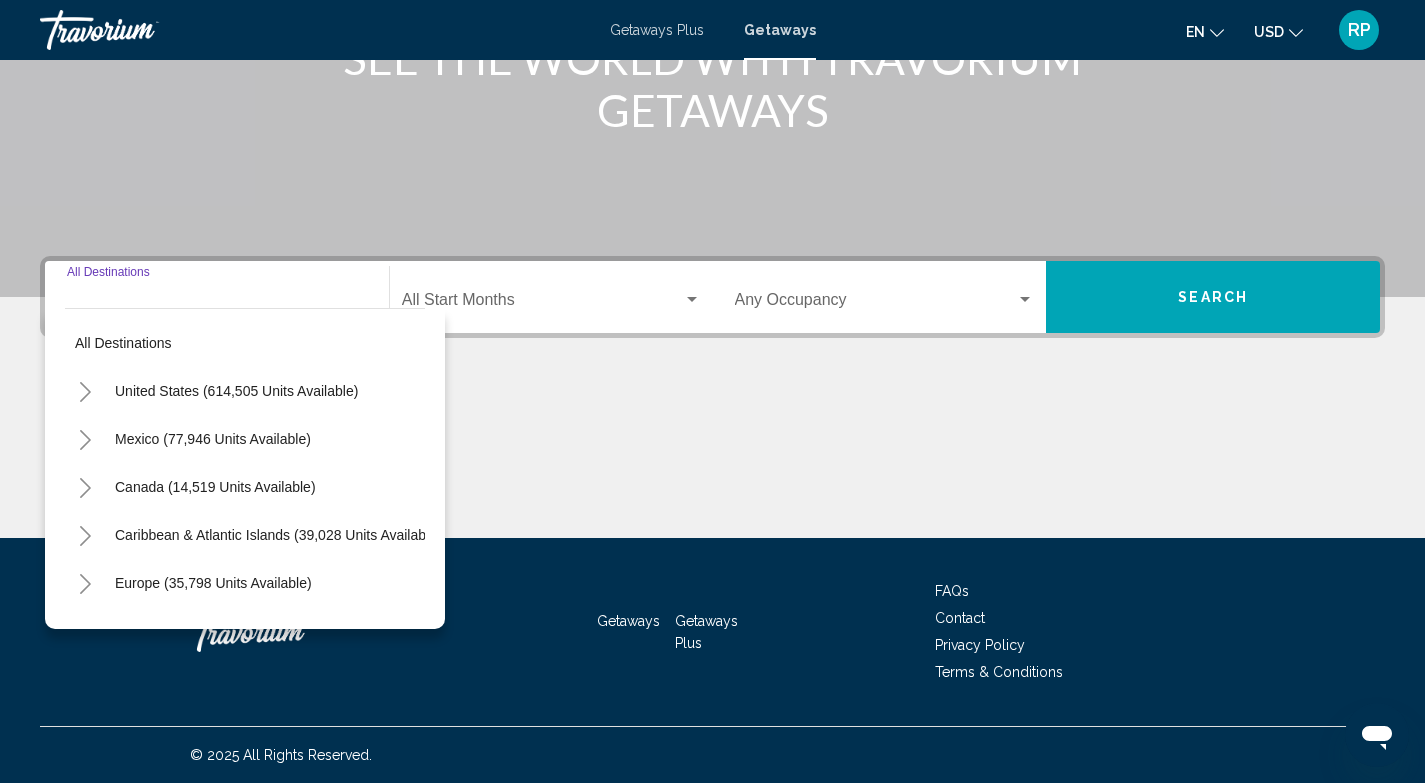 click 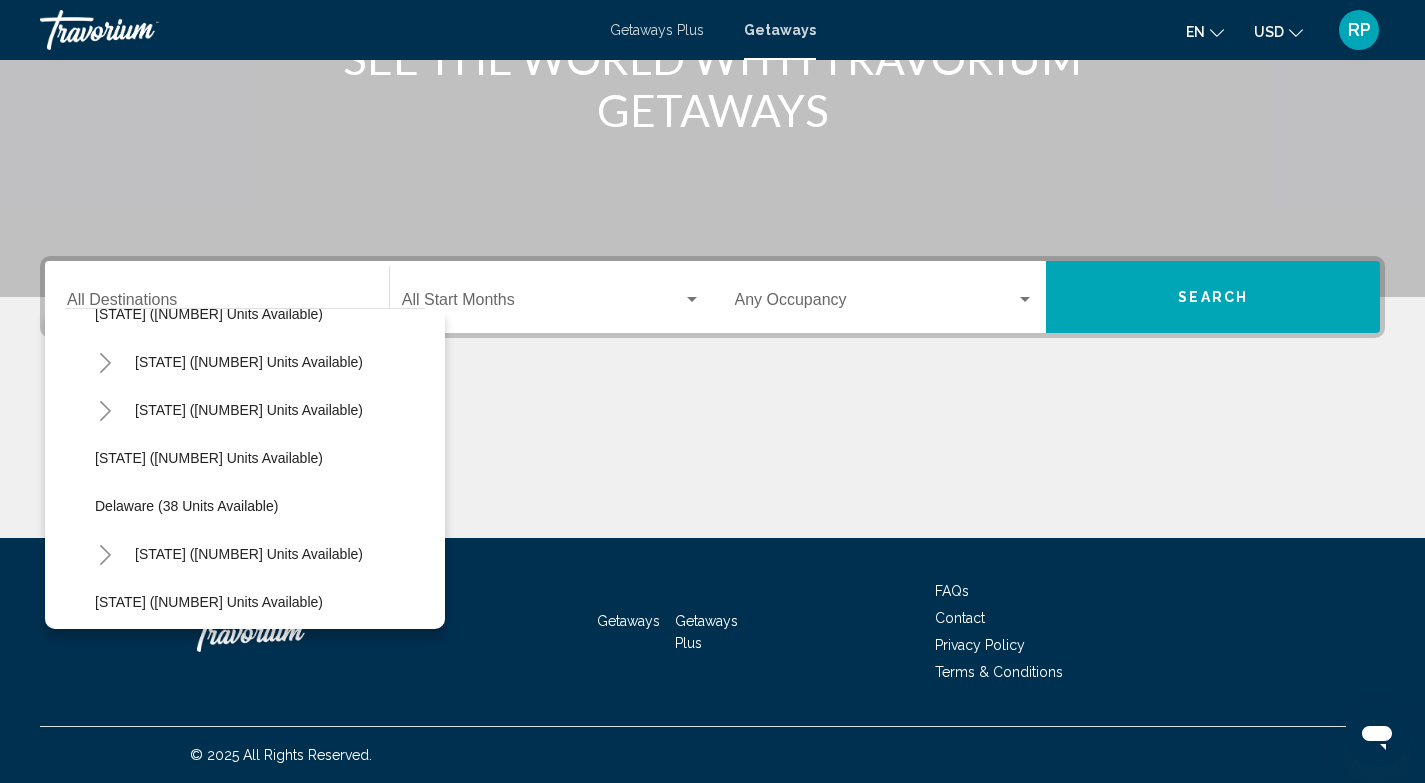 scroll, scrollTop: 291, scrollLeft: 0, axis: vertical 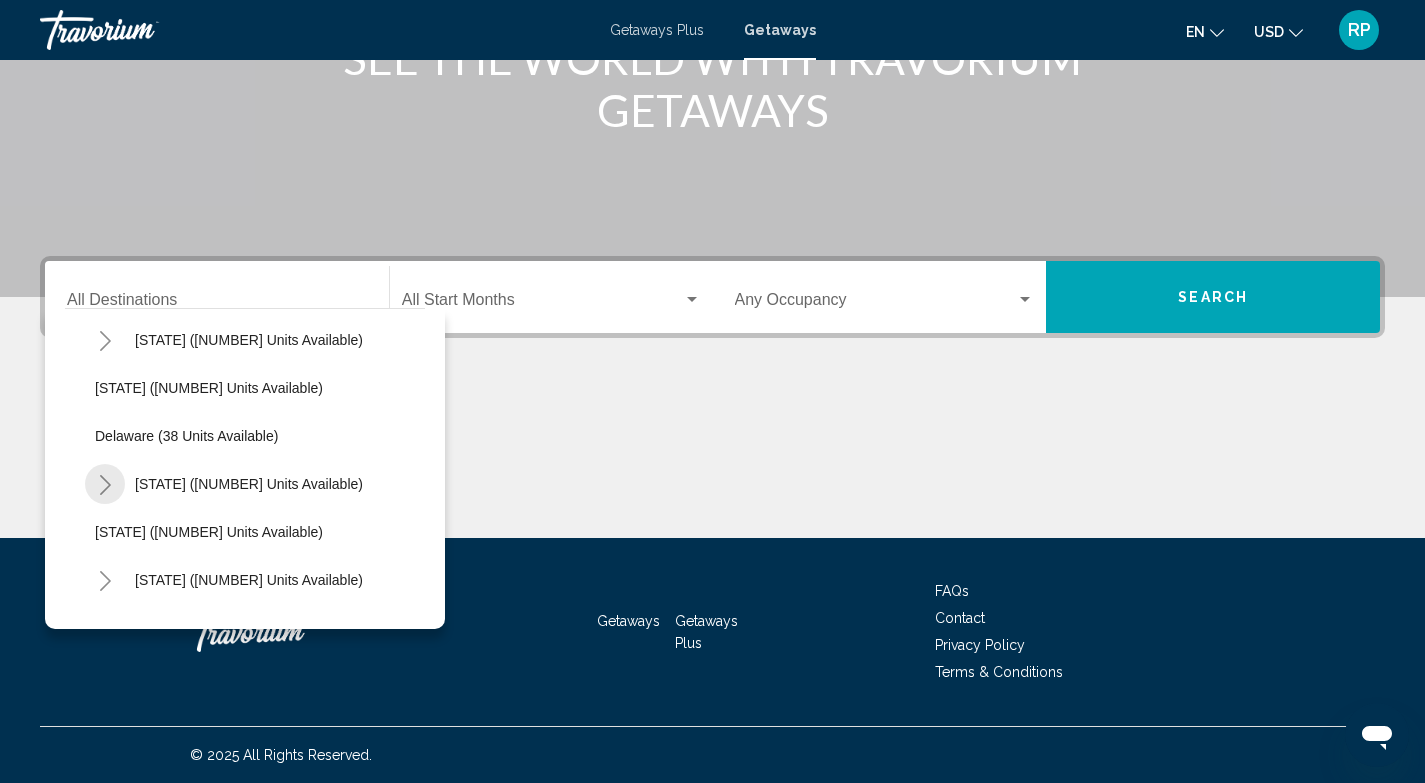 click 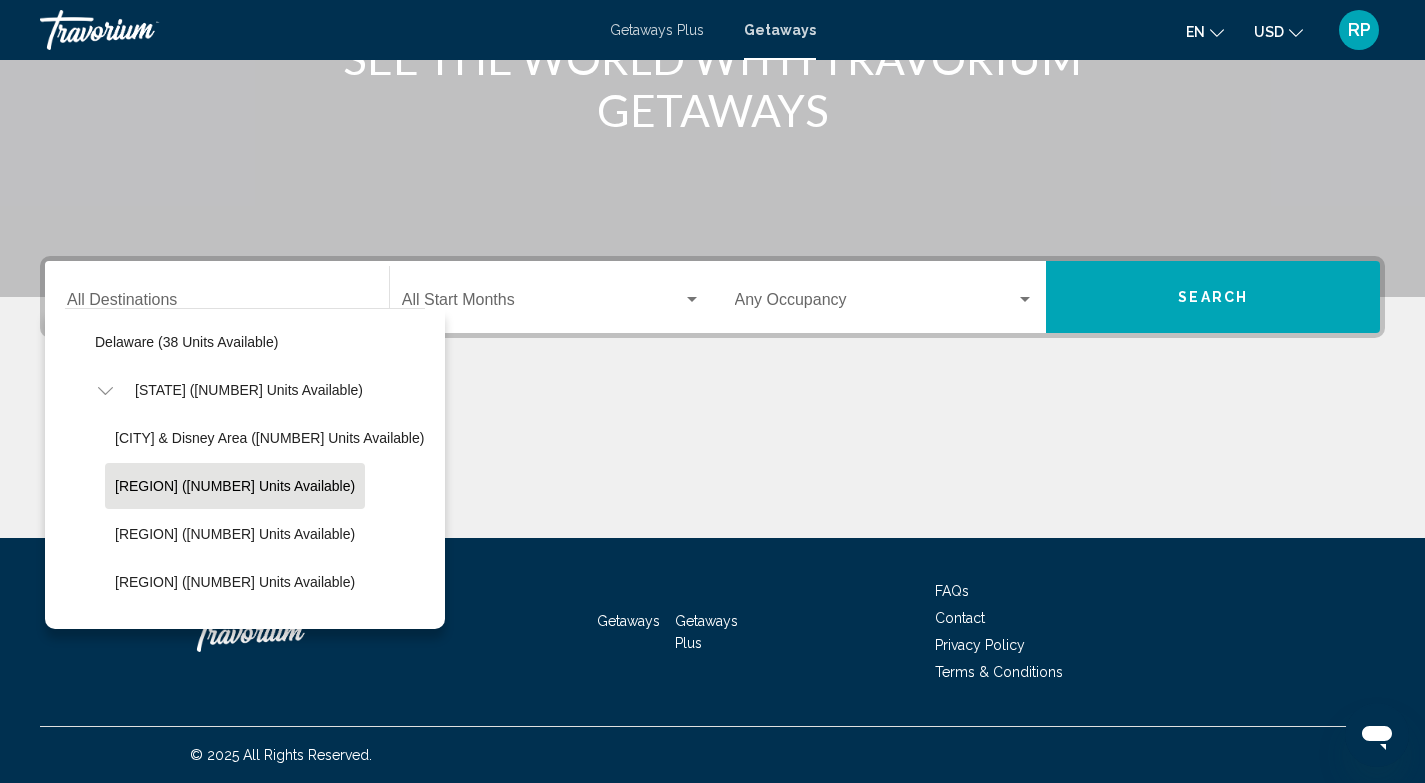 scroll, scrollTop: 461, scrollLeft: 0, axis: vertical 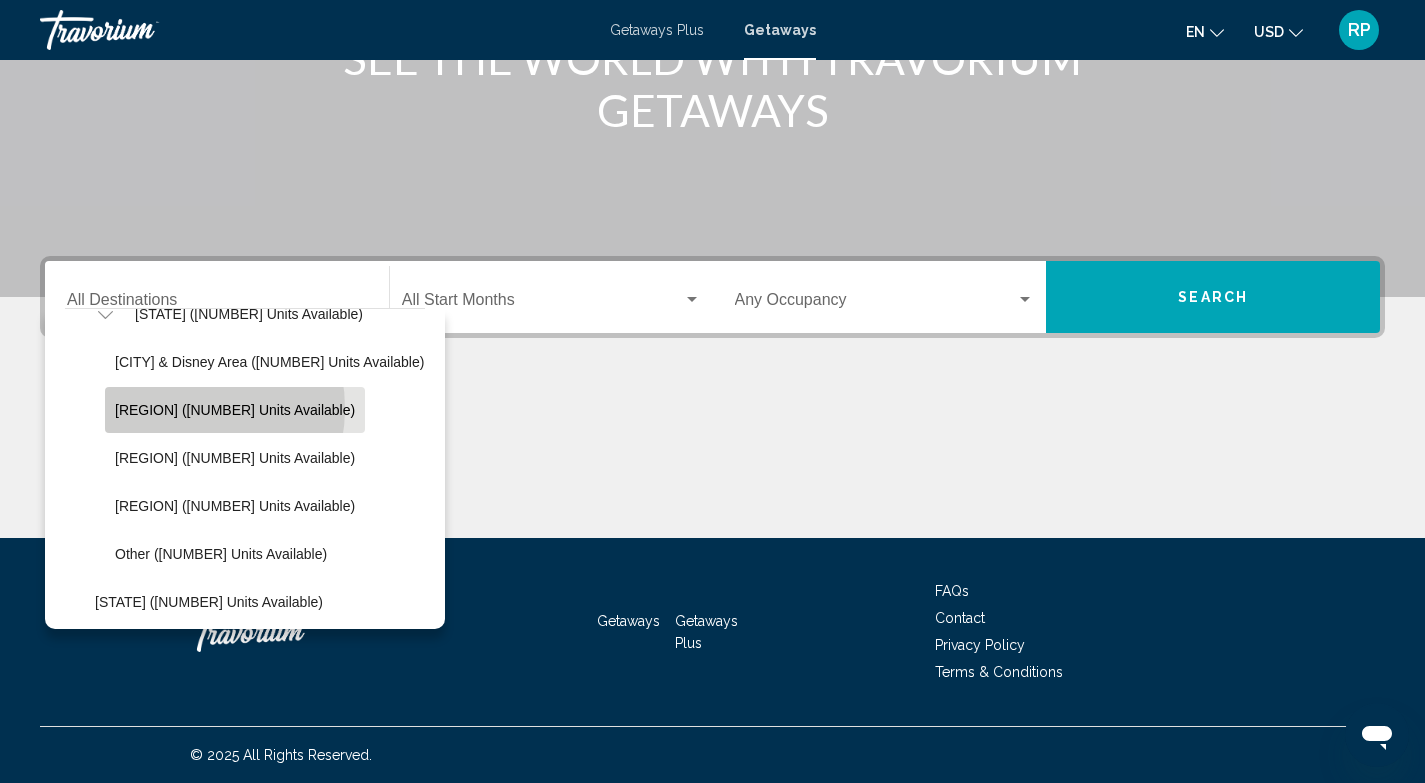 click on "[REGION] ([NUMBER] units available)" 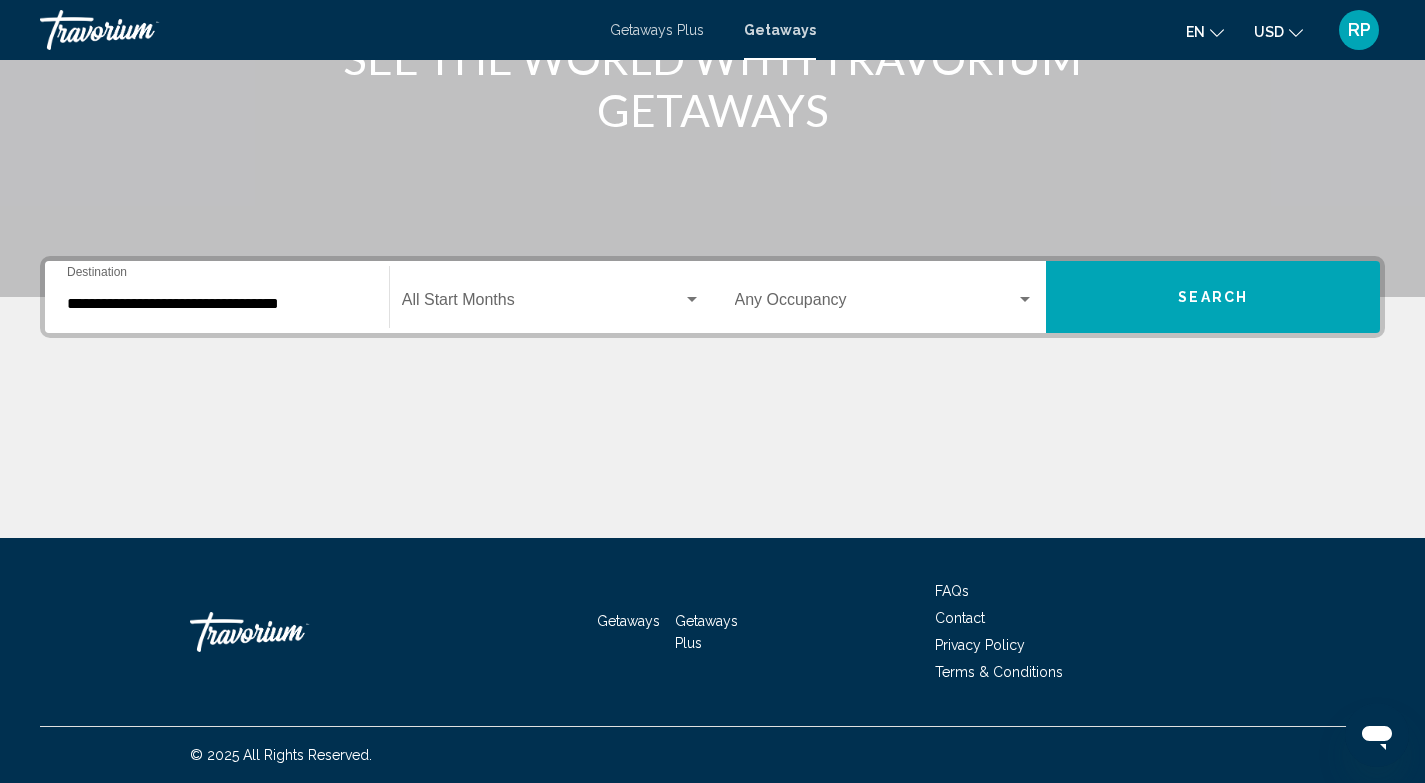 click on "Start Month All Start Months" 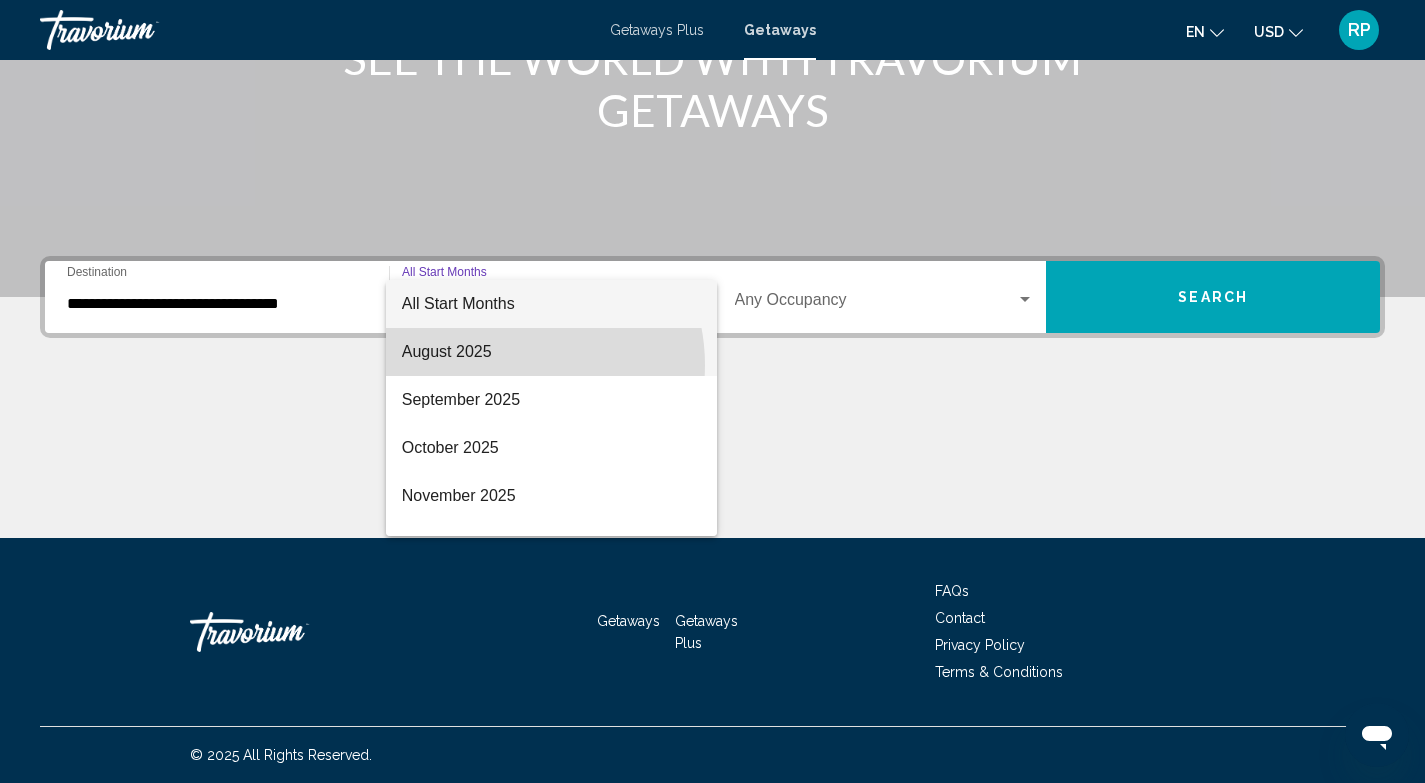 click on "August 2025" at bounding box center (551, 352) 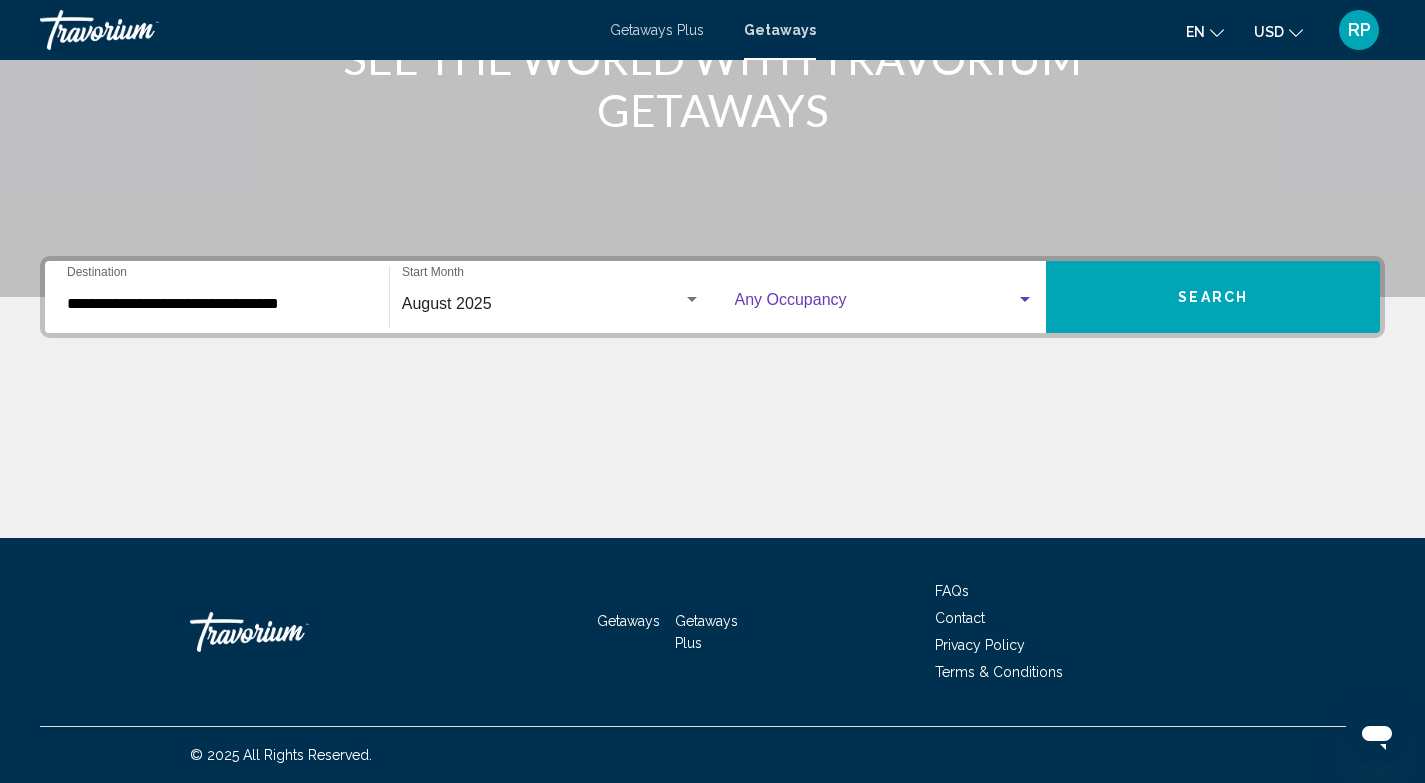 click at bounding box center (876, 304) 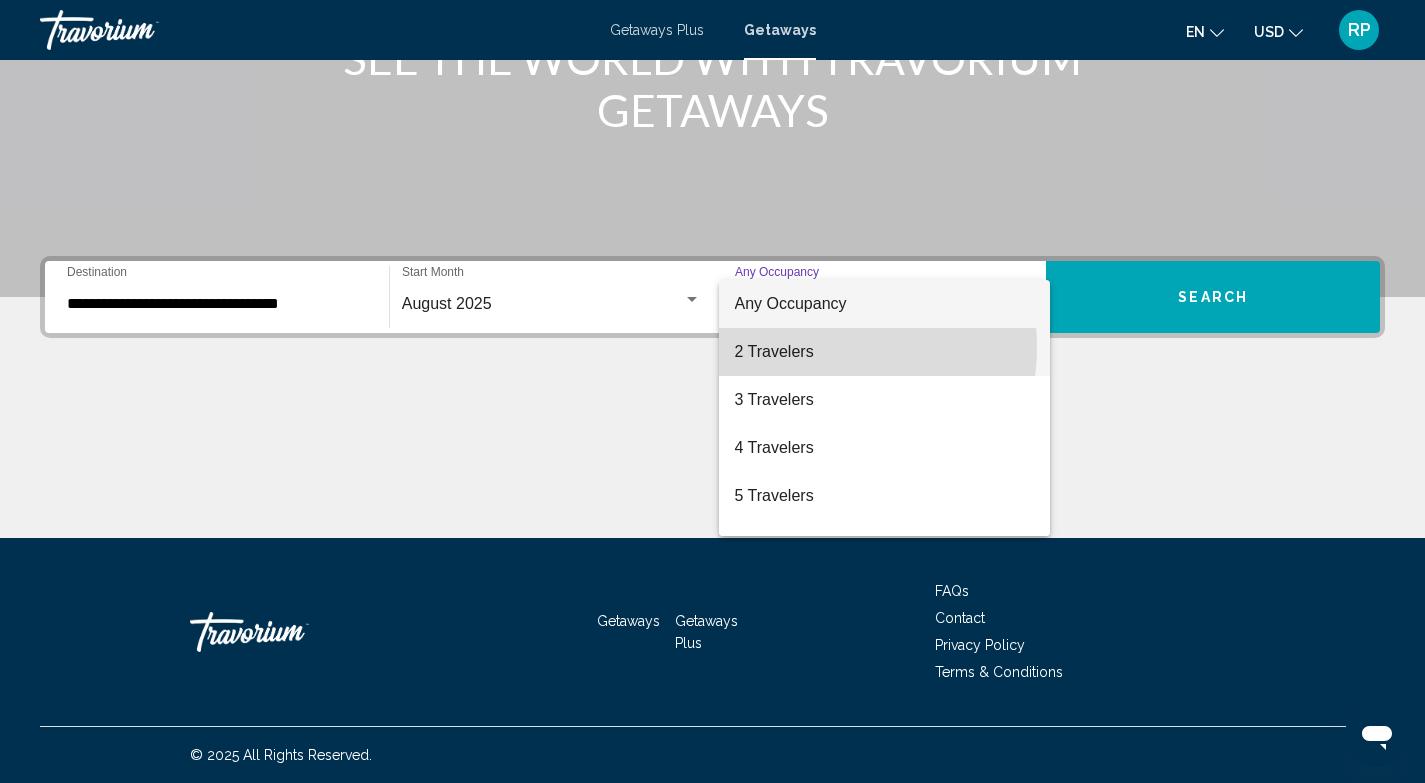 click on "2 Travelers" at bounding box center (885, 352) 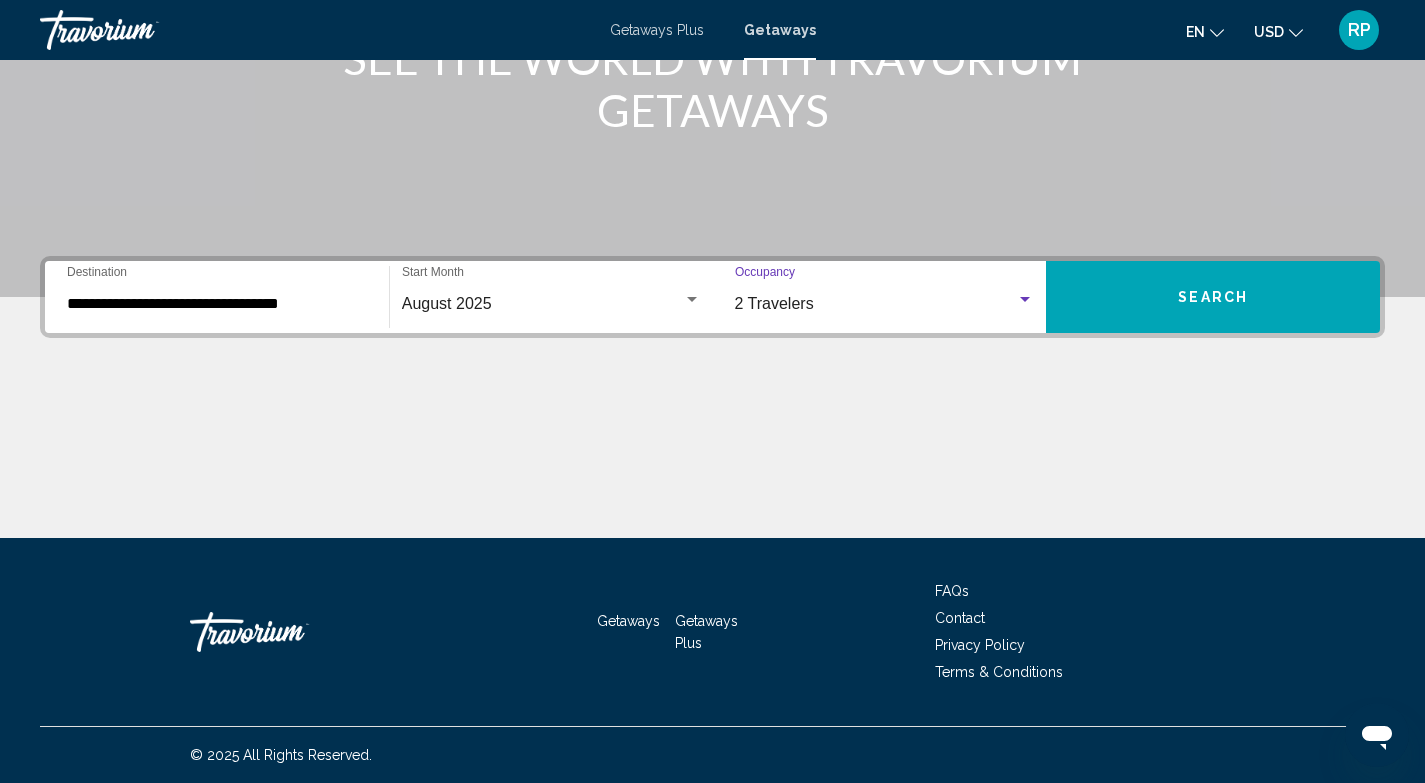click on "Search" at bounding box center (1213, 297) 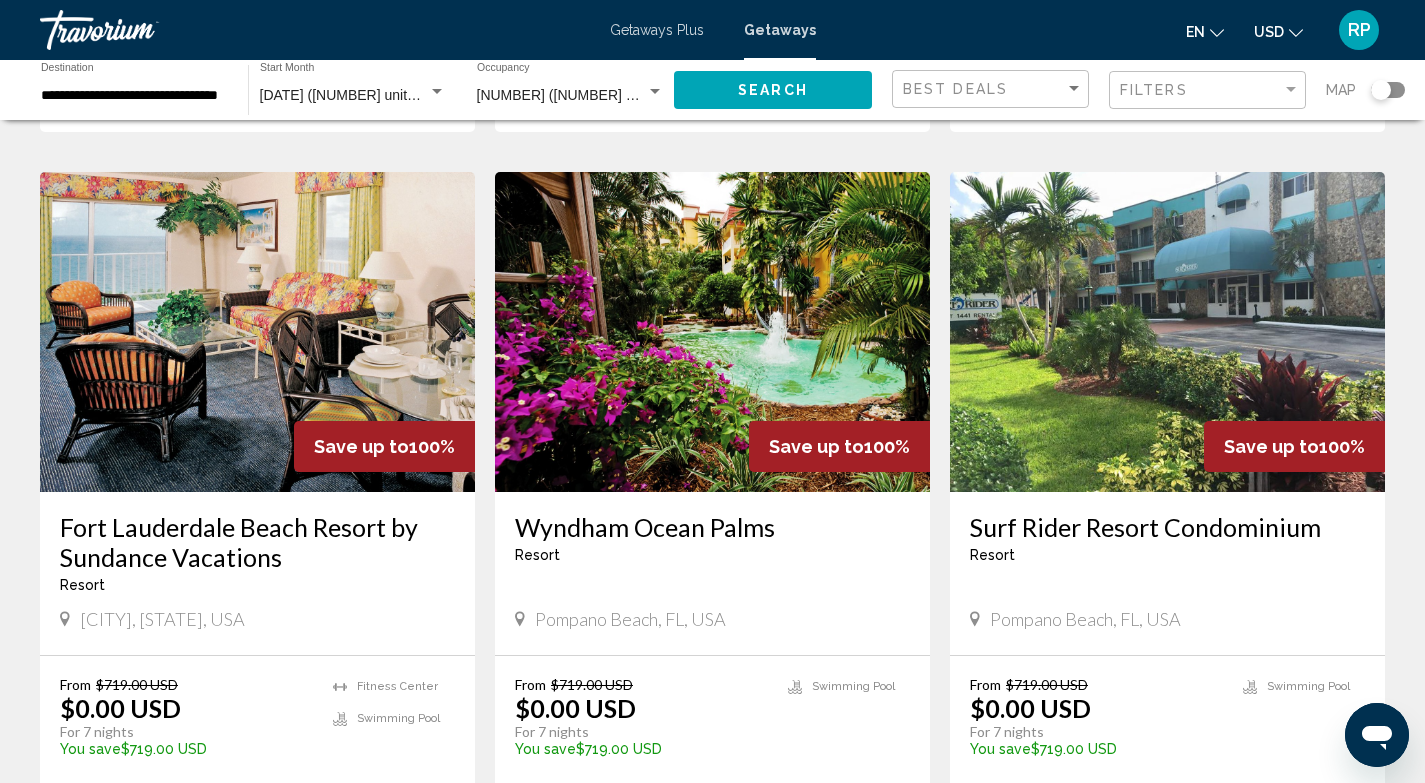 scroll, scrollTop: 2372, scrollLeft: 0, axis: vertical 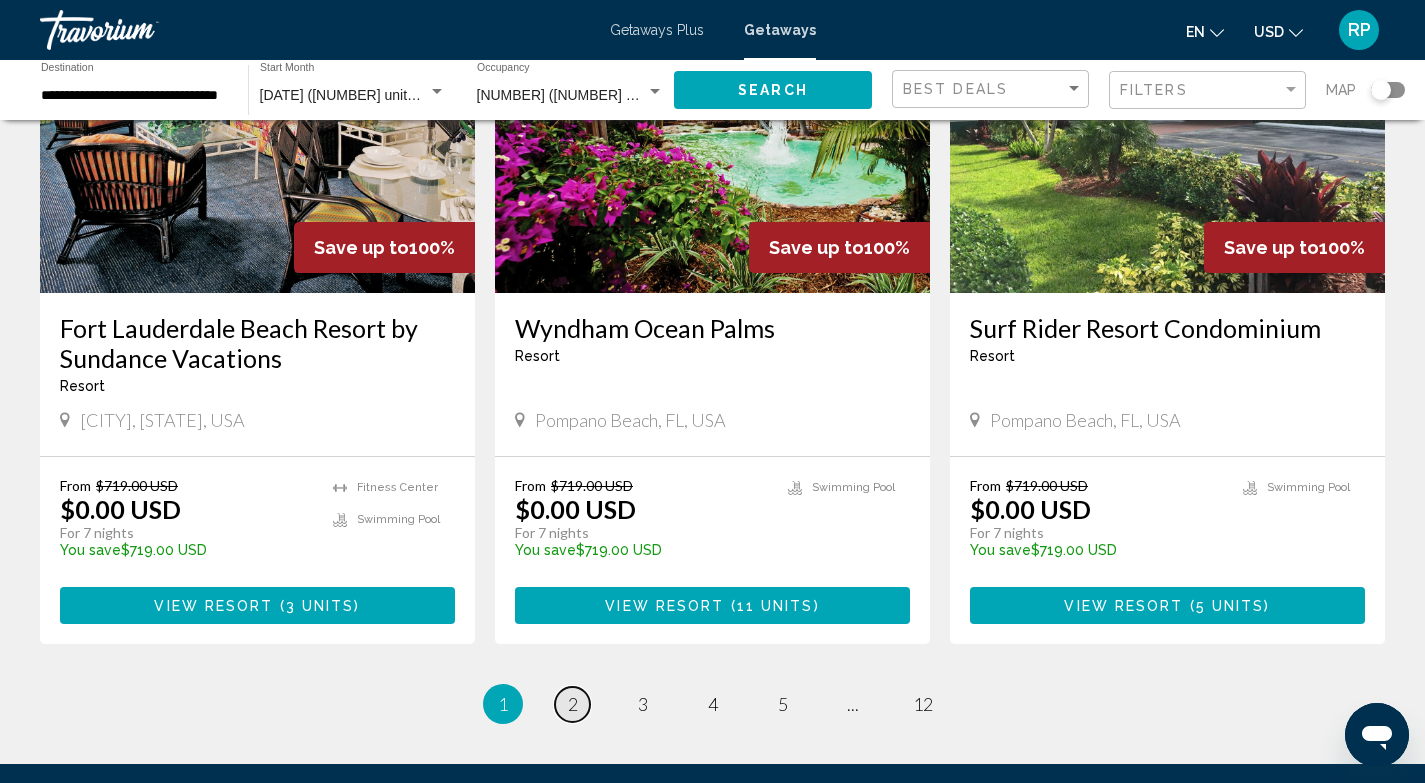 click on "page  2" at bounding box center (572, 704) 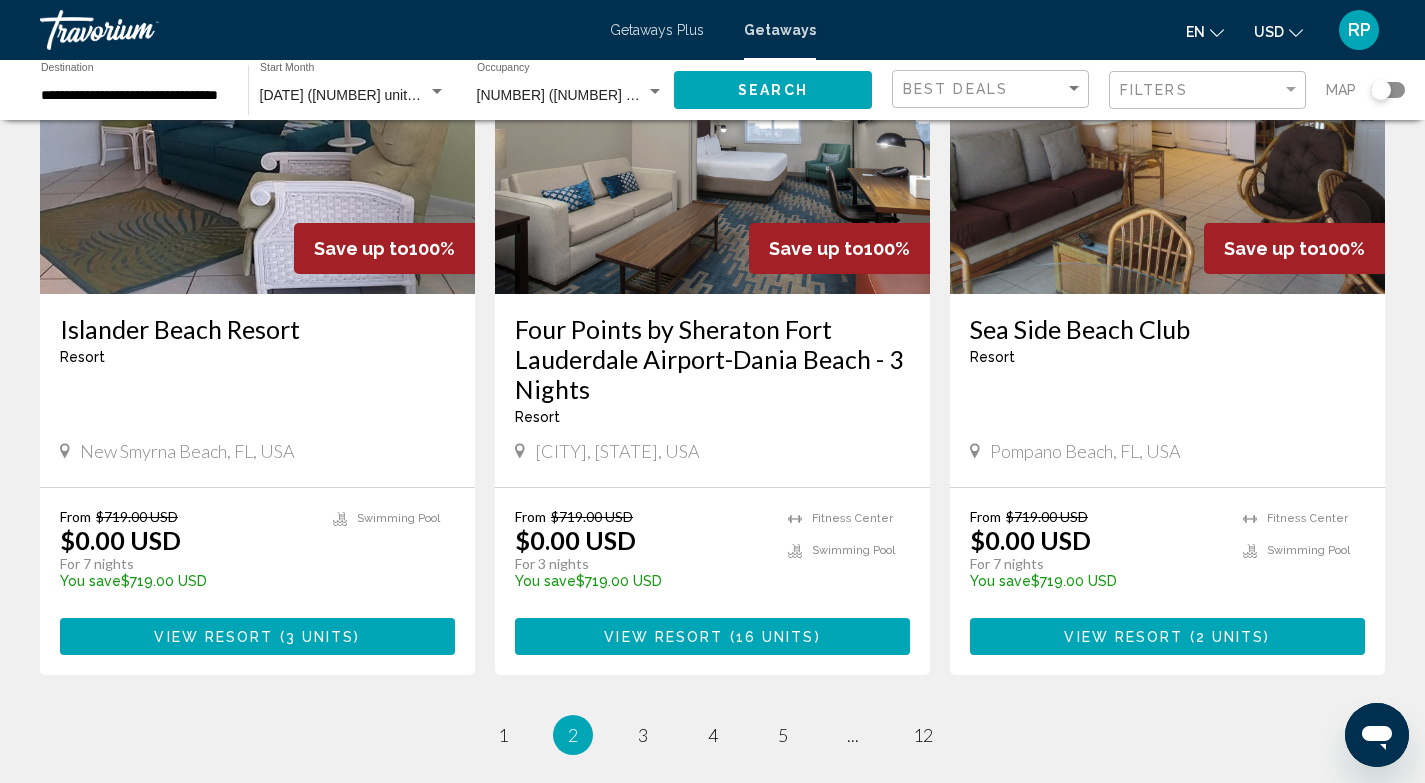 scroll, scrollTop: 2467, scrollLeft: 0, axis: vertical 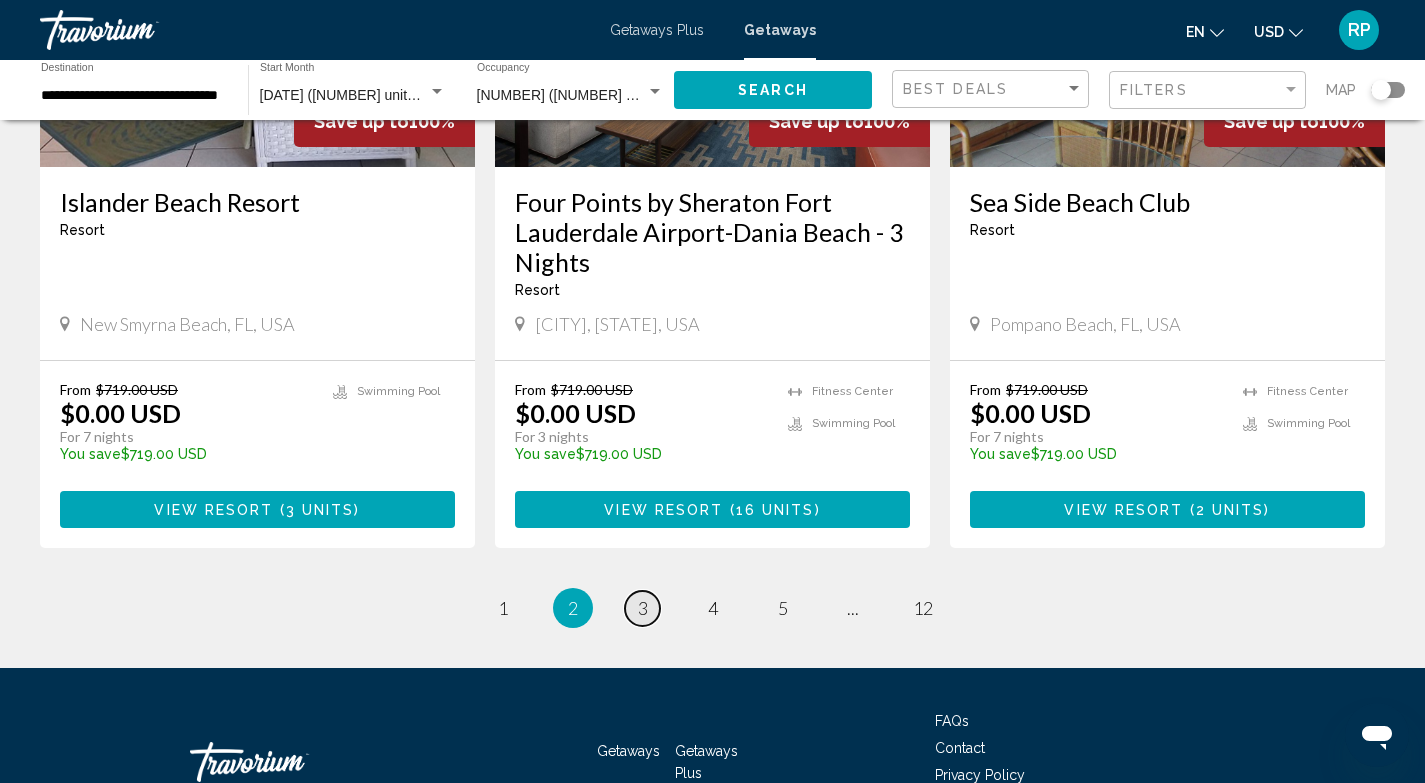 click on "page  3" at bounding box center (642, 608) 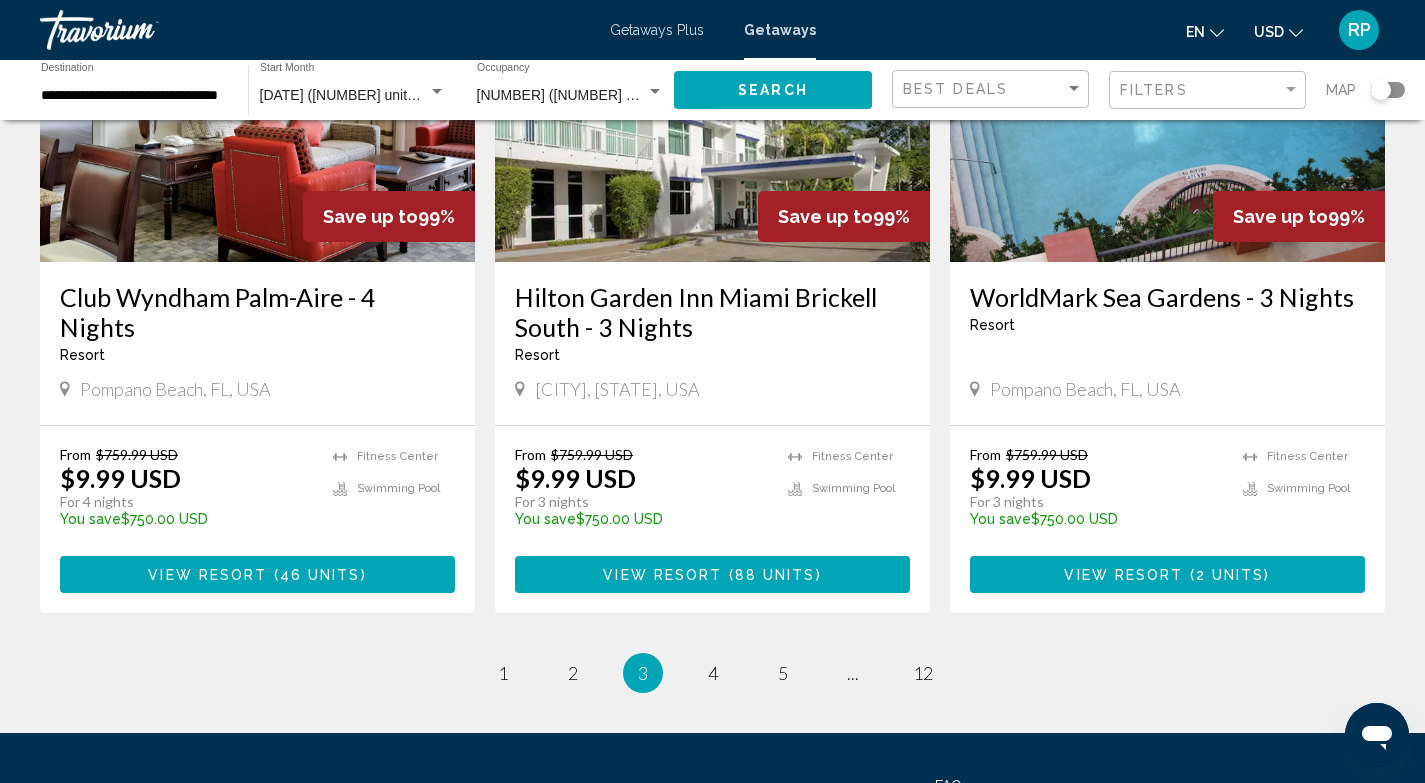 scroll, scrollTop: 2497, scrollLeft: 0, axis: vertical 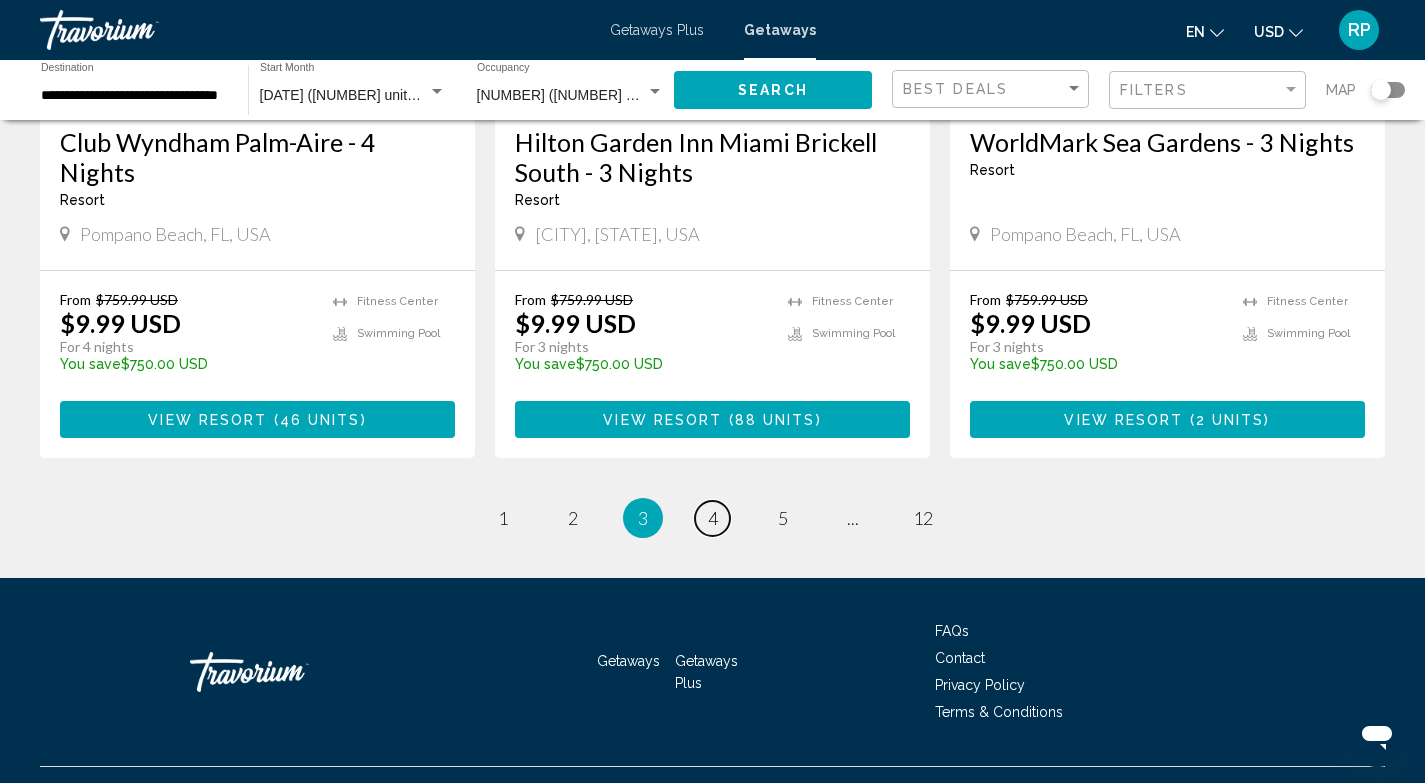click on "4" at bounding box center (713, 518) 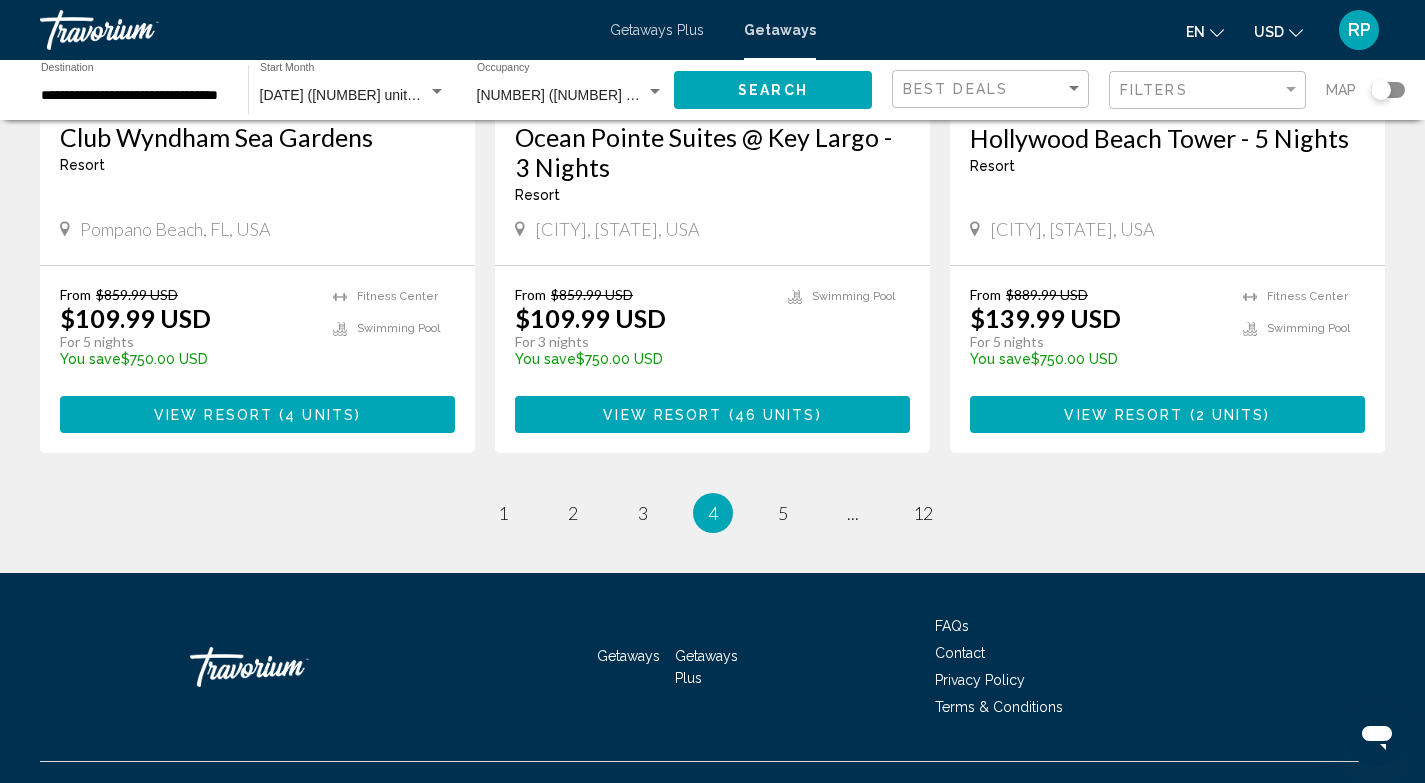 scroll, scrollTop: 2561, scrollLeft: 0, axis: vertical 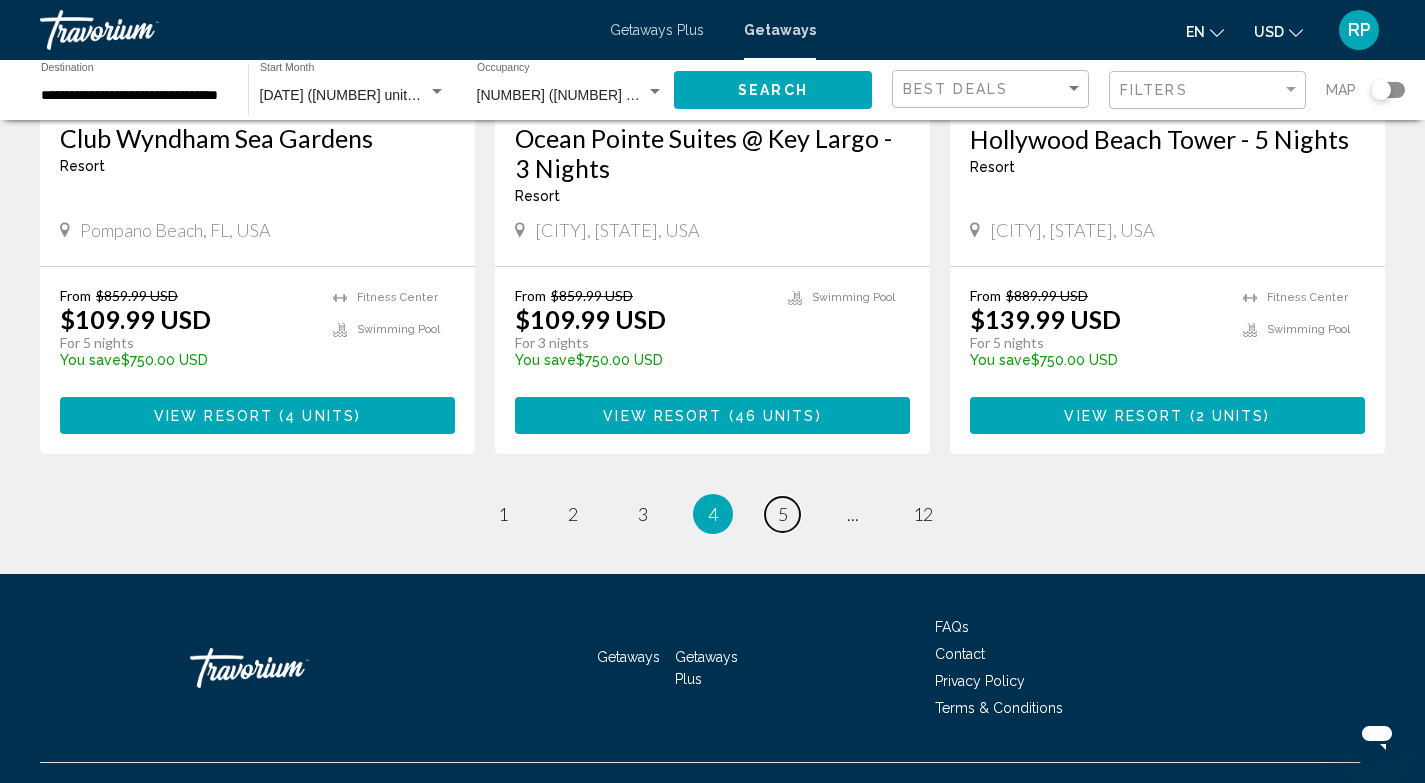 click on "5" at bounding box center [783, 514] 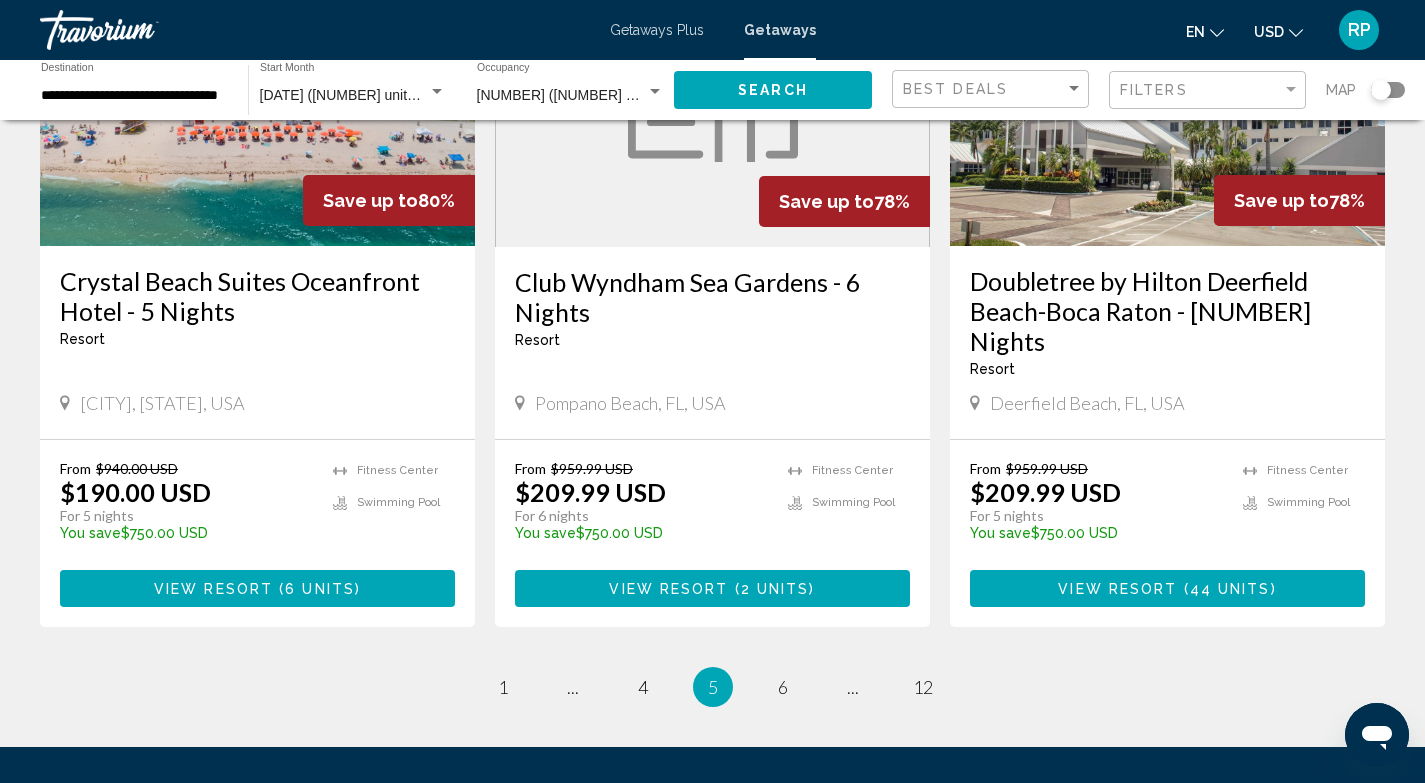 scroll, scrollTop: 2590, scrollLeft: 0, axis: vertical 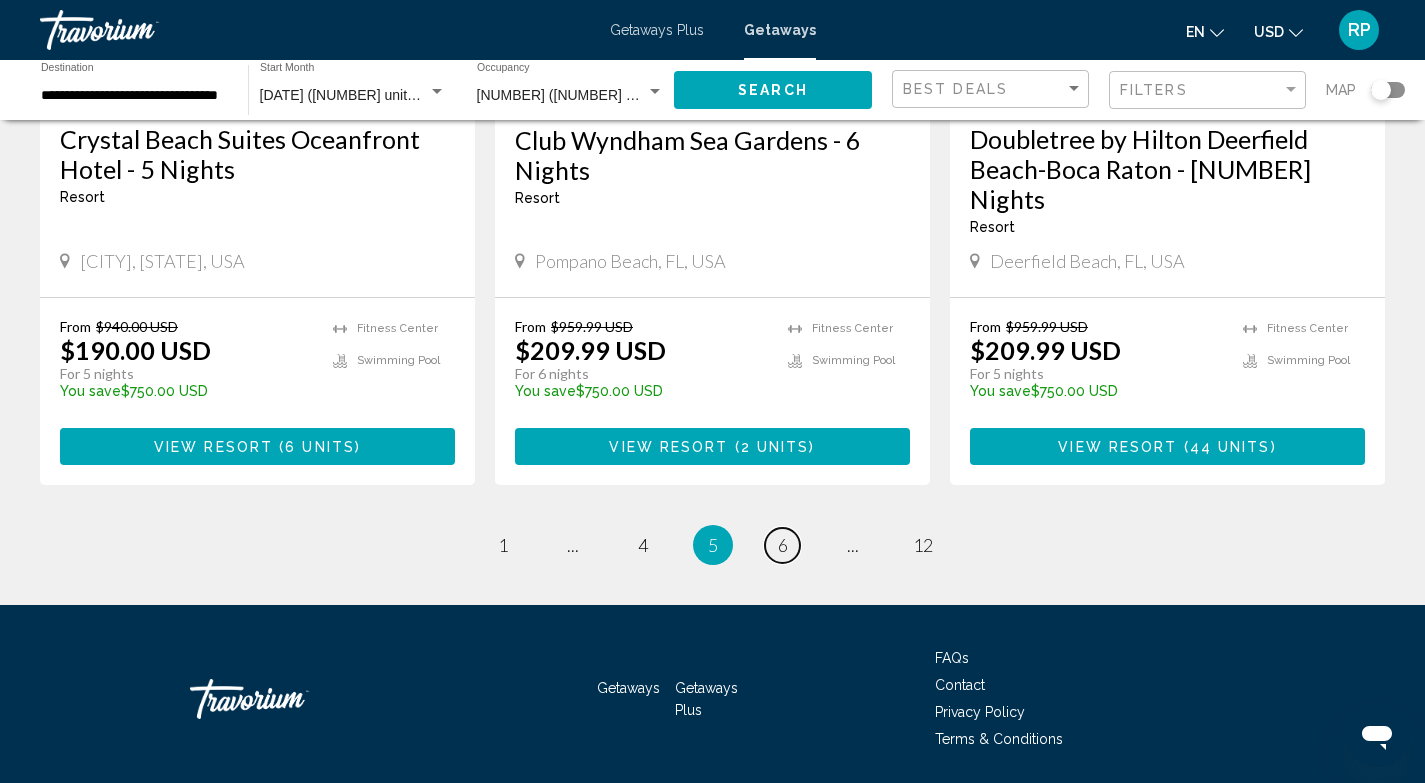 click on "page  6" at bounding box center (782, 545) 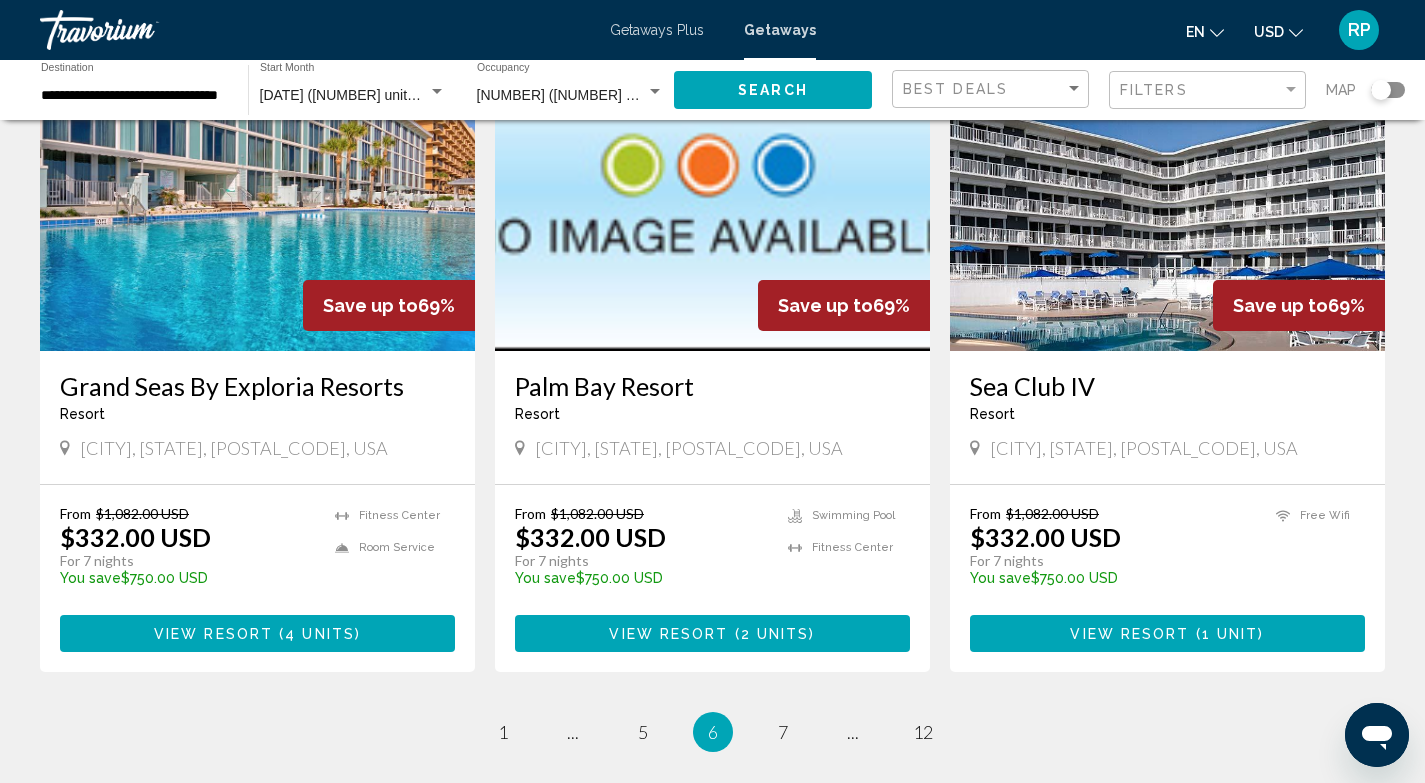 scroll, scrollTop: 2499, scrollLeft: 0, axis: vertical 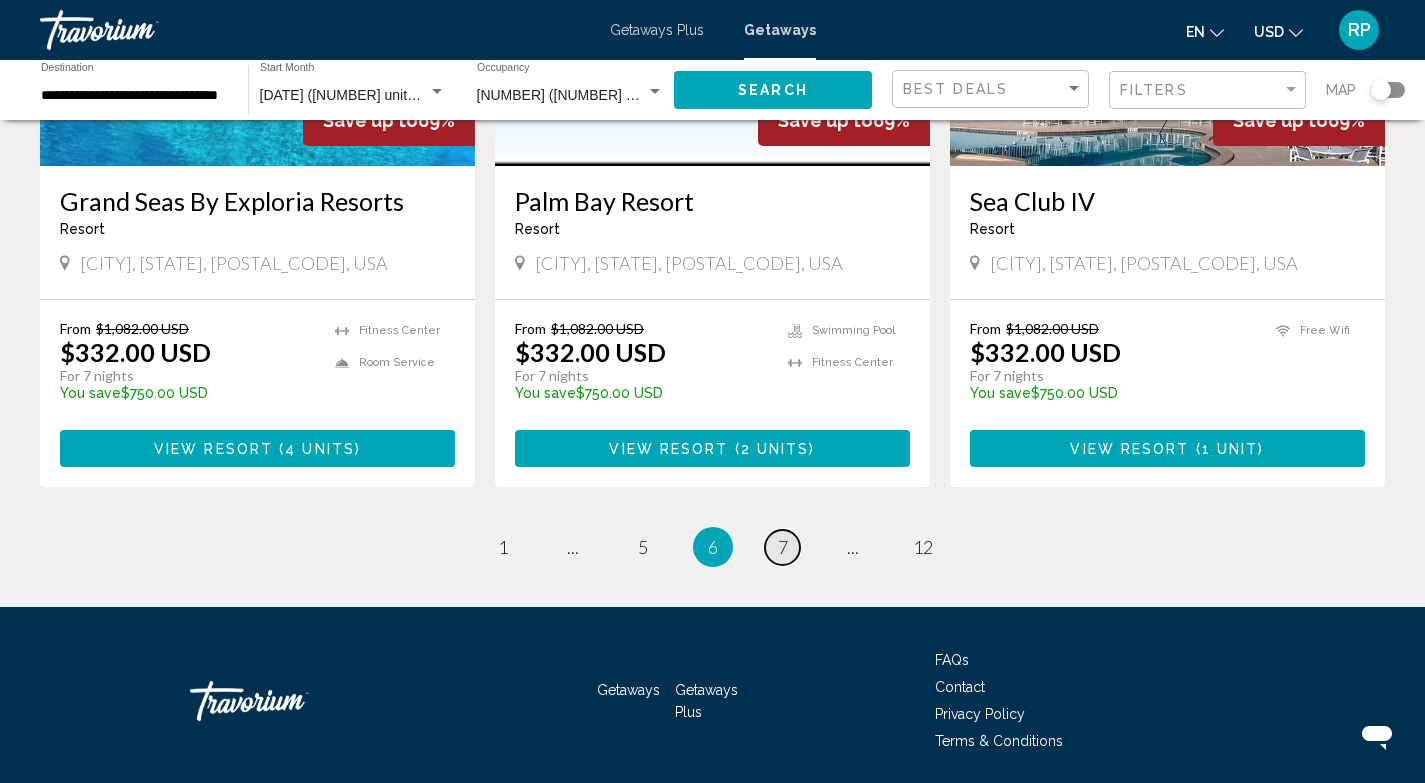 click on "7" at bounding box center (783, 547) 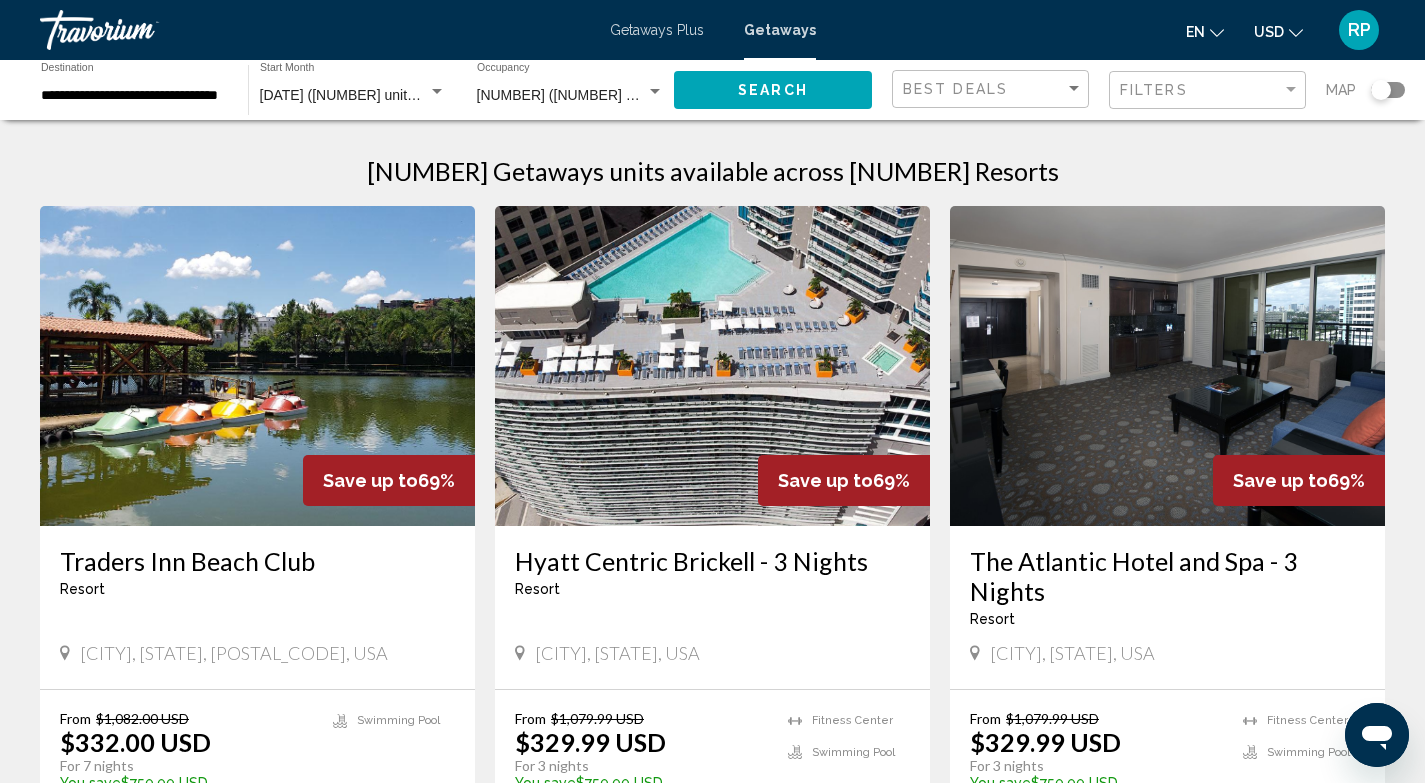 scroll, scrollTop: 8, scrollLeft: 0, axis: vertical 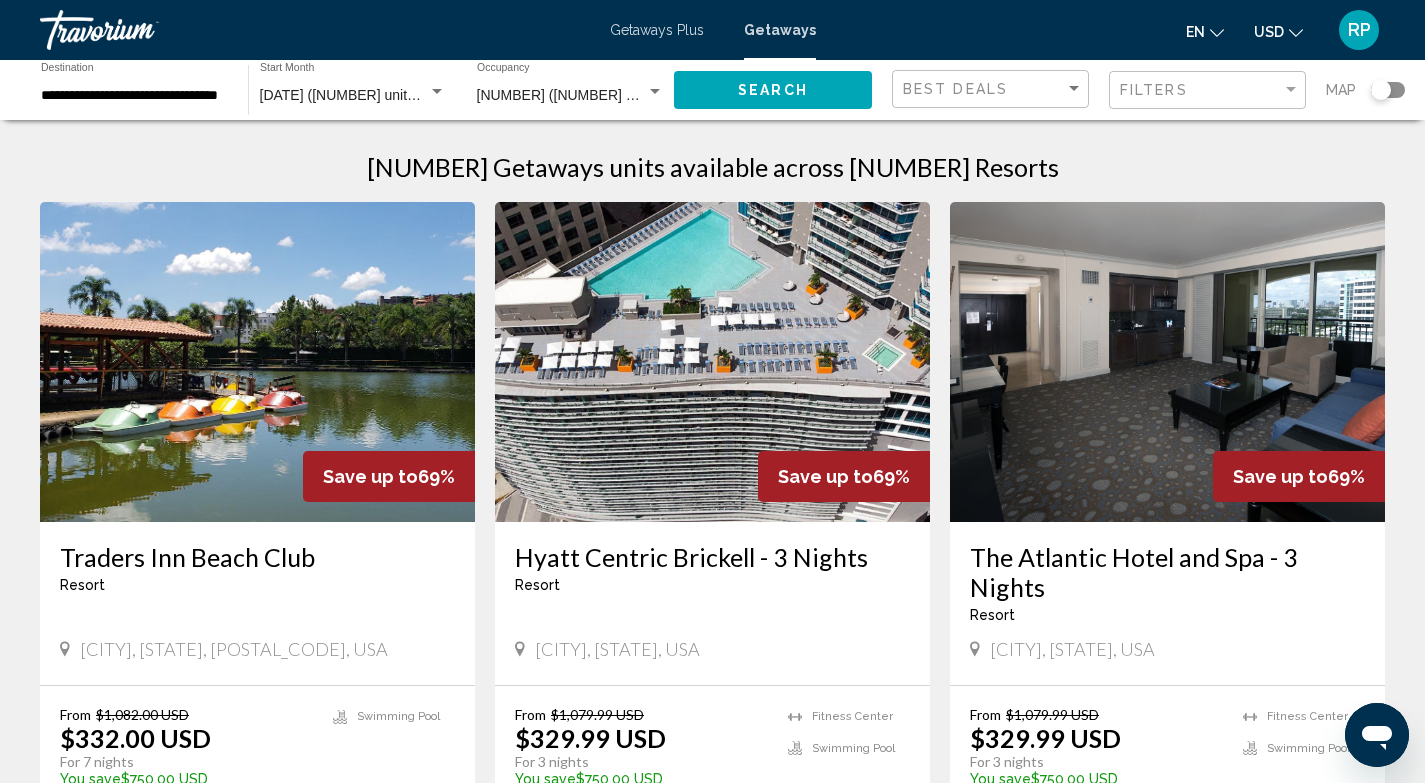click at bounding box center (712, 362) 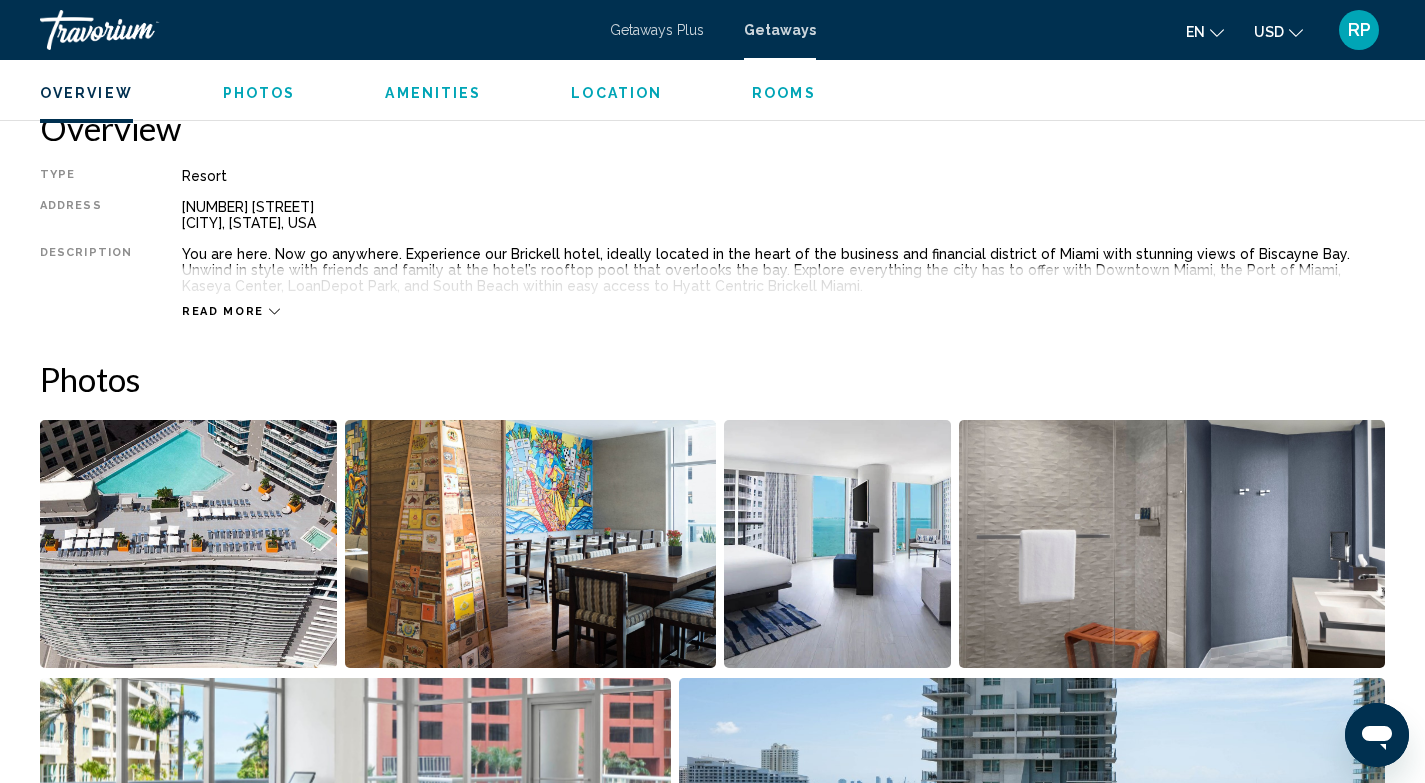scroll, scrollTop: 653, scrollLeft: 0, axis: vertical 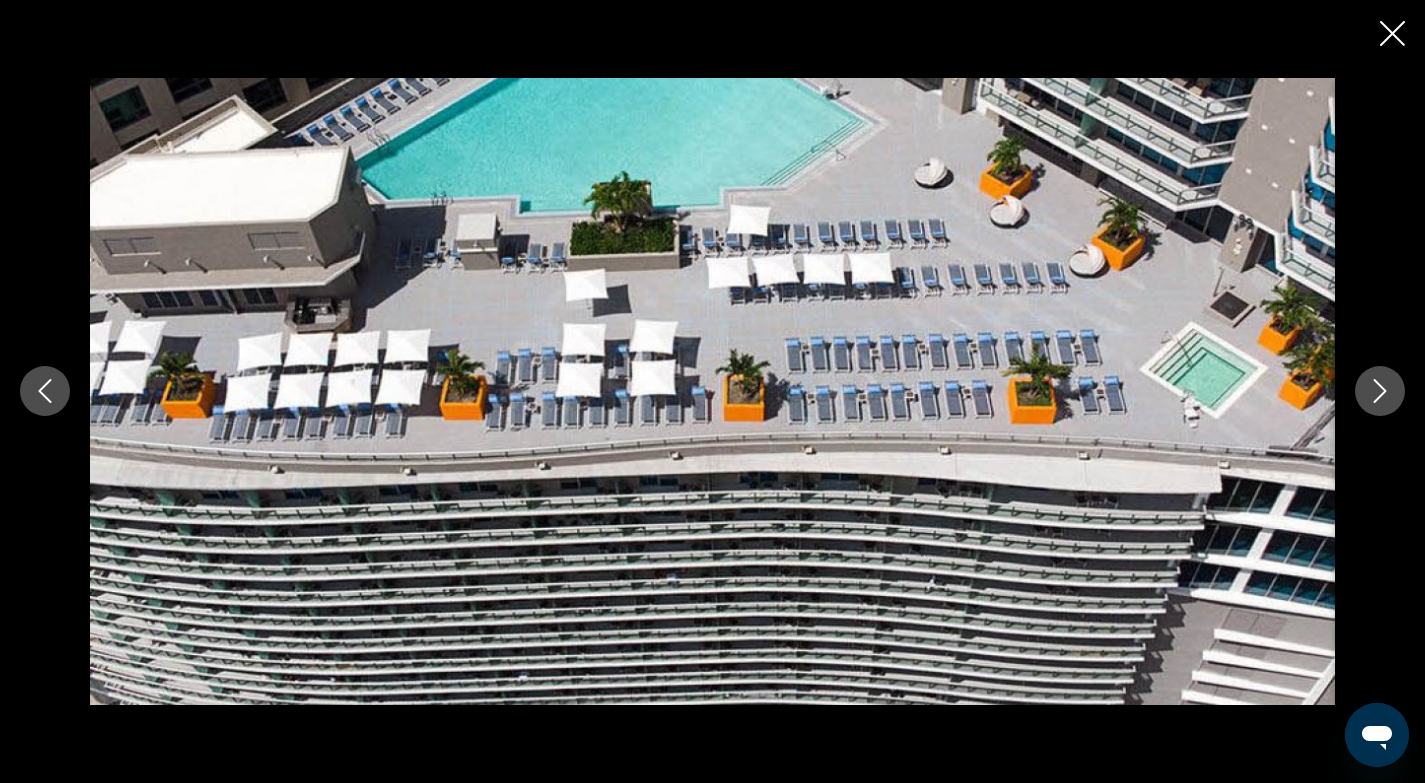 click 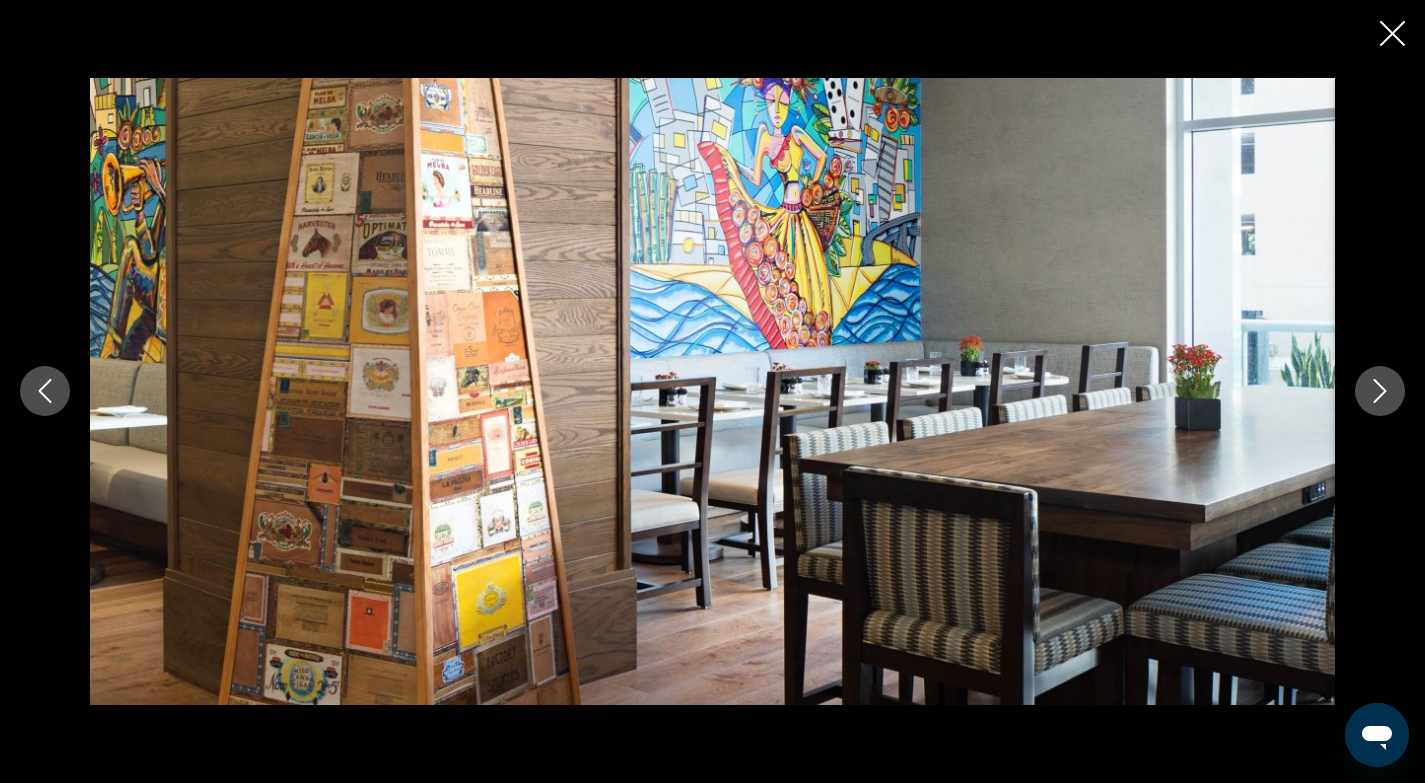 click 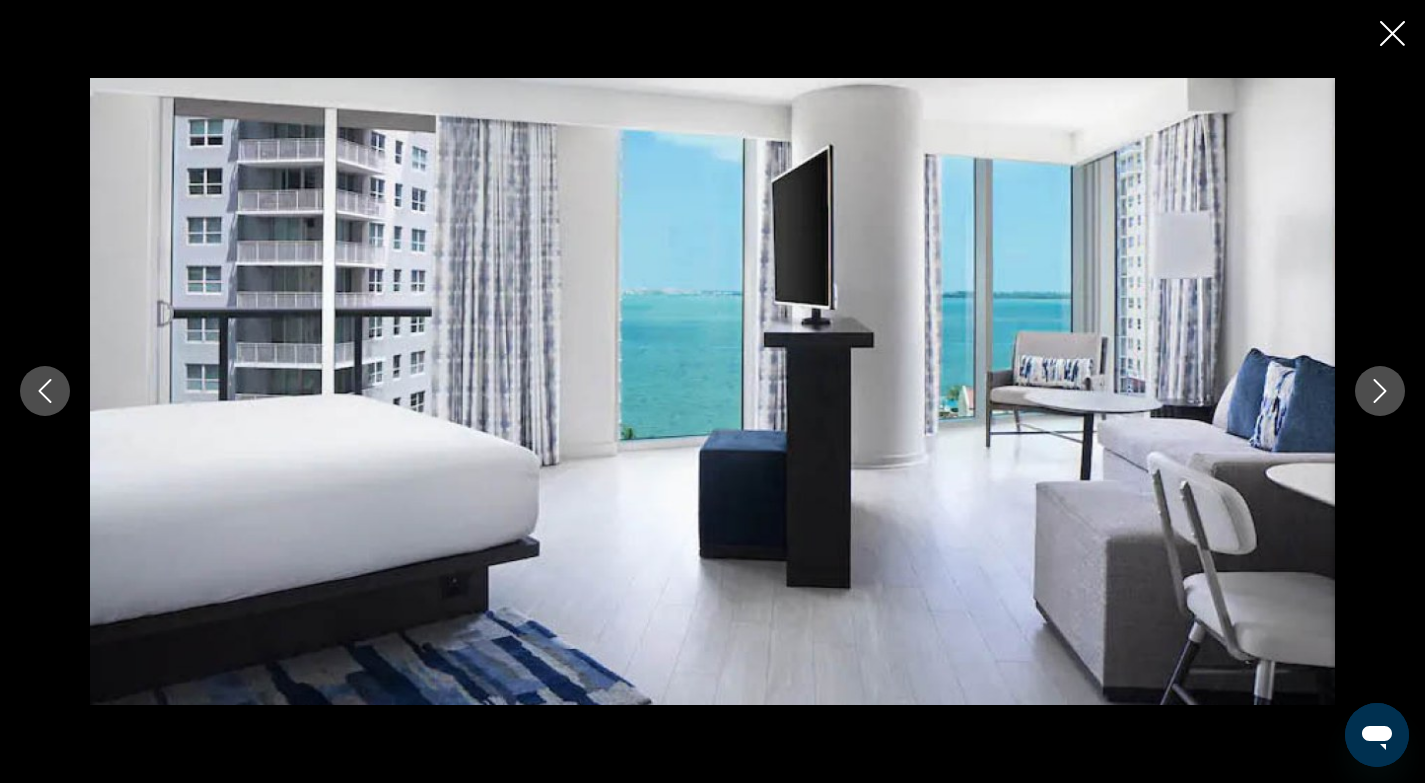 click 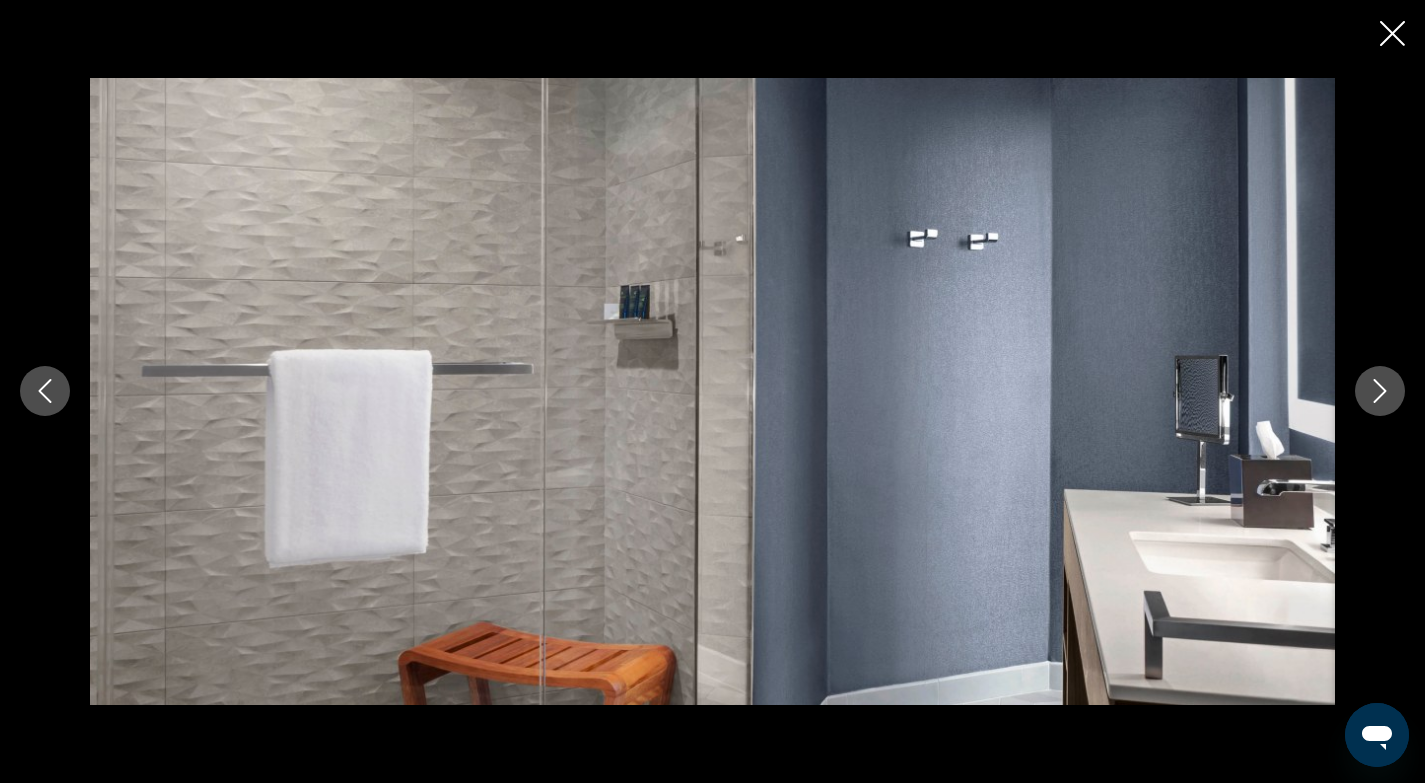 click 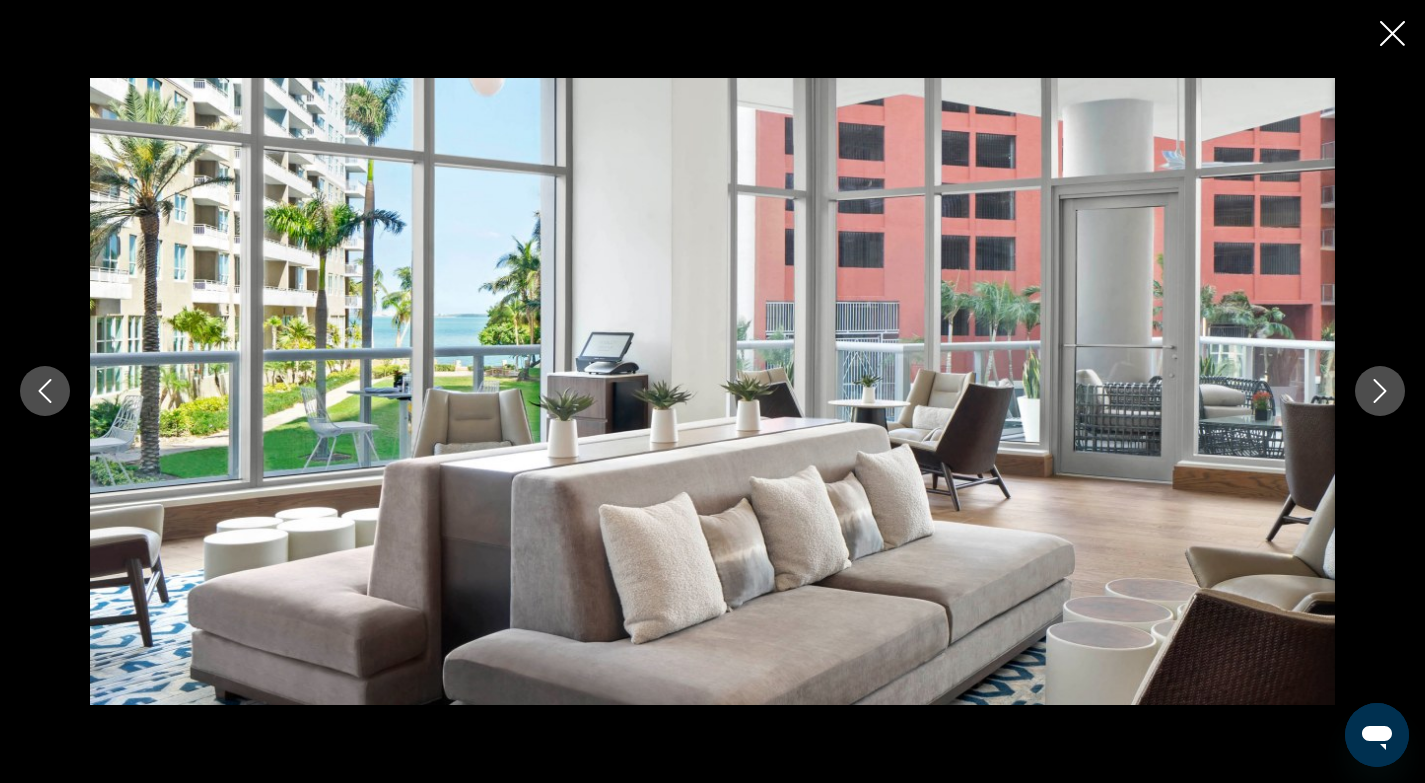 click 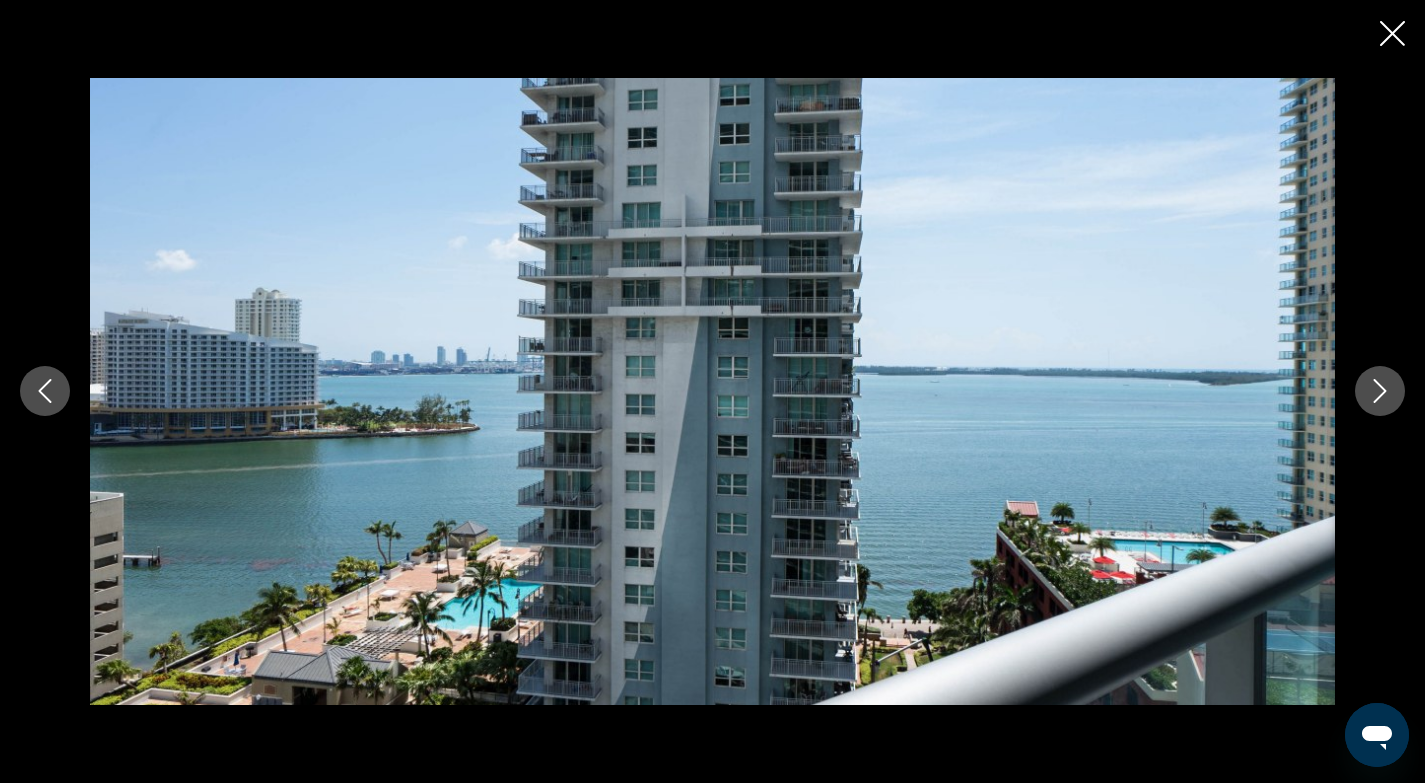click 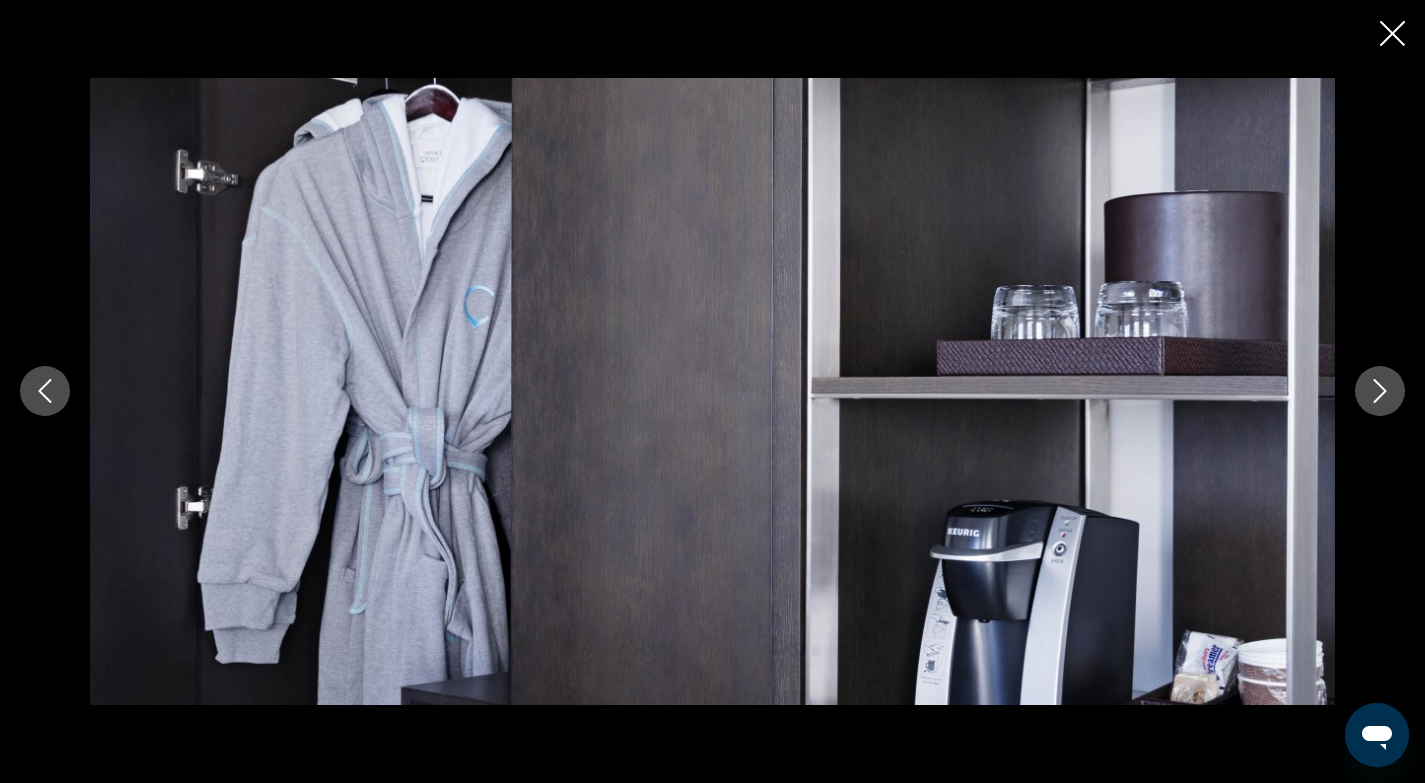 click 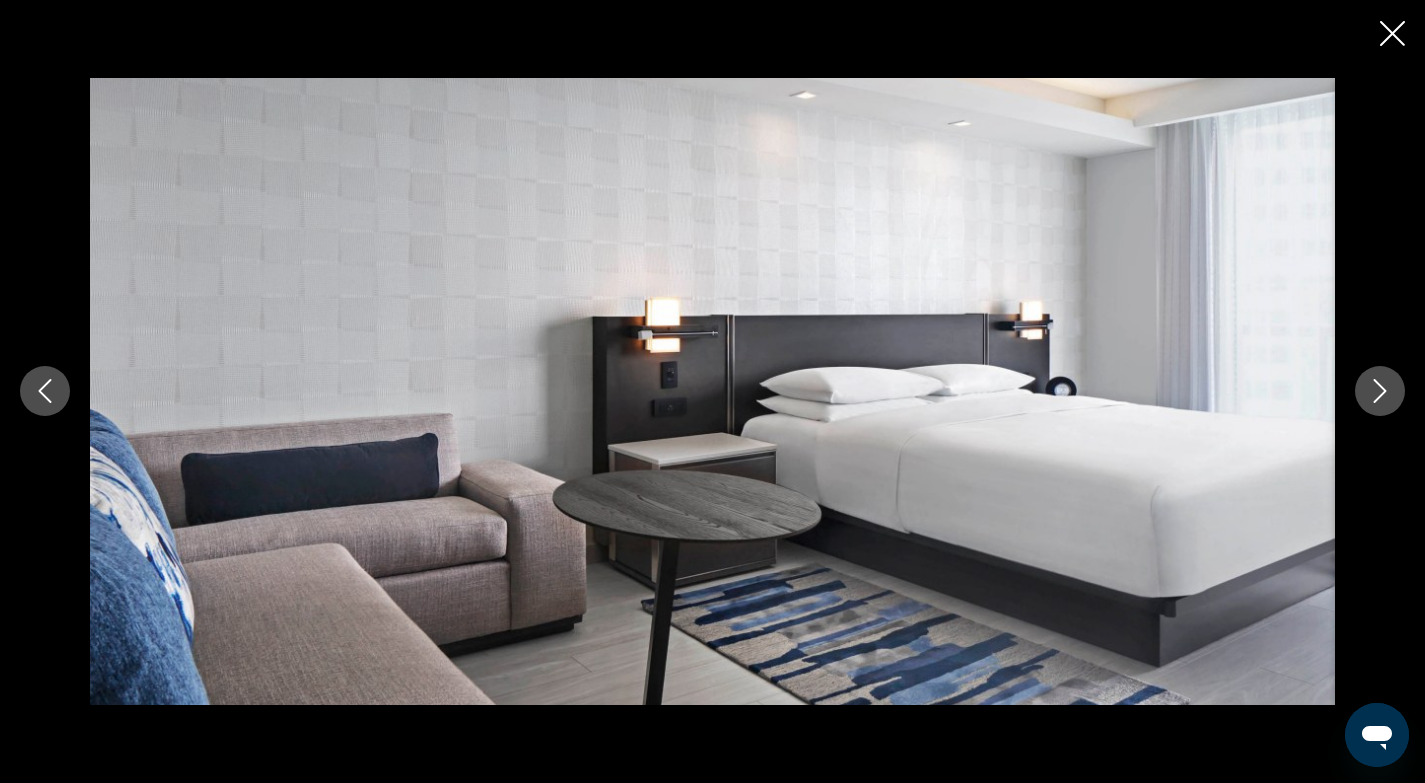 click 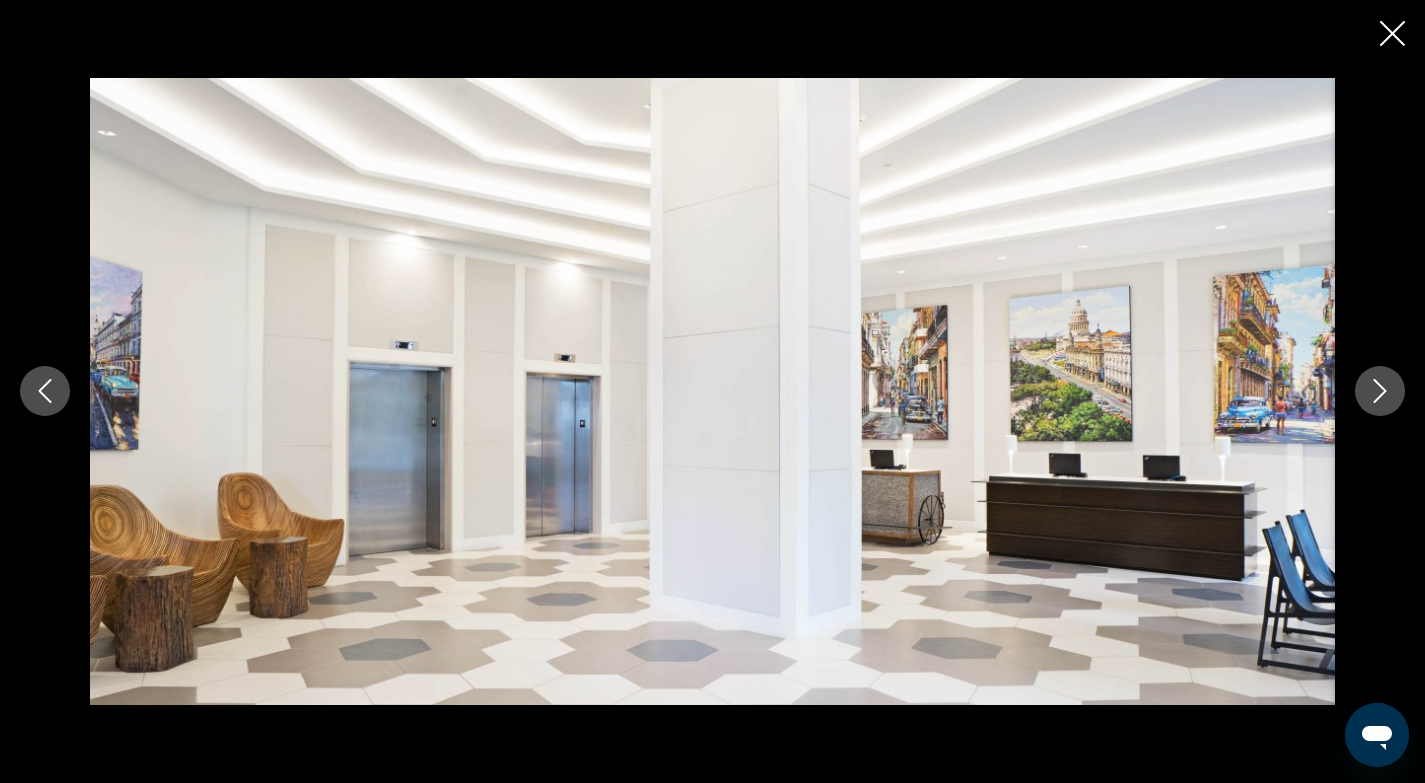 click 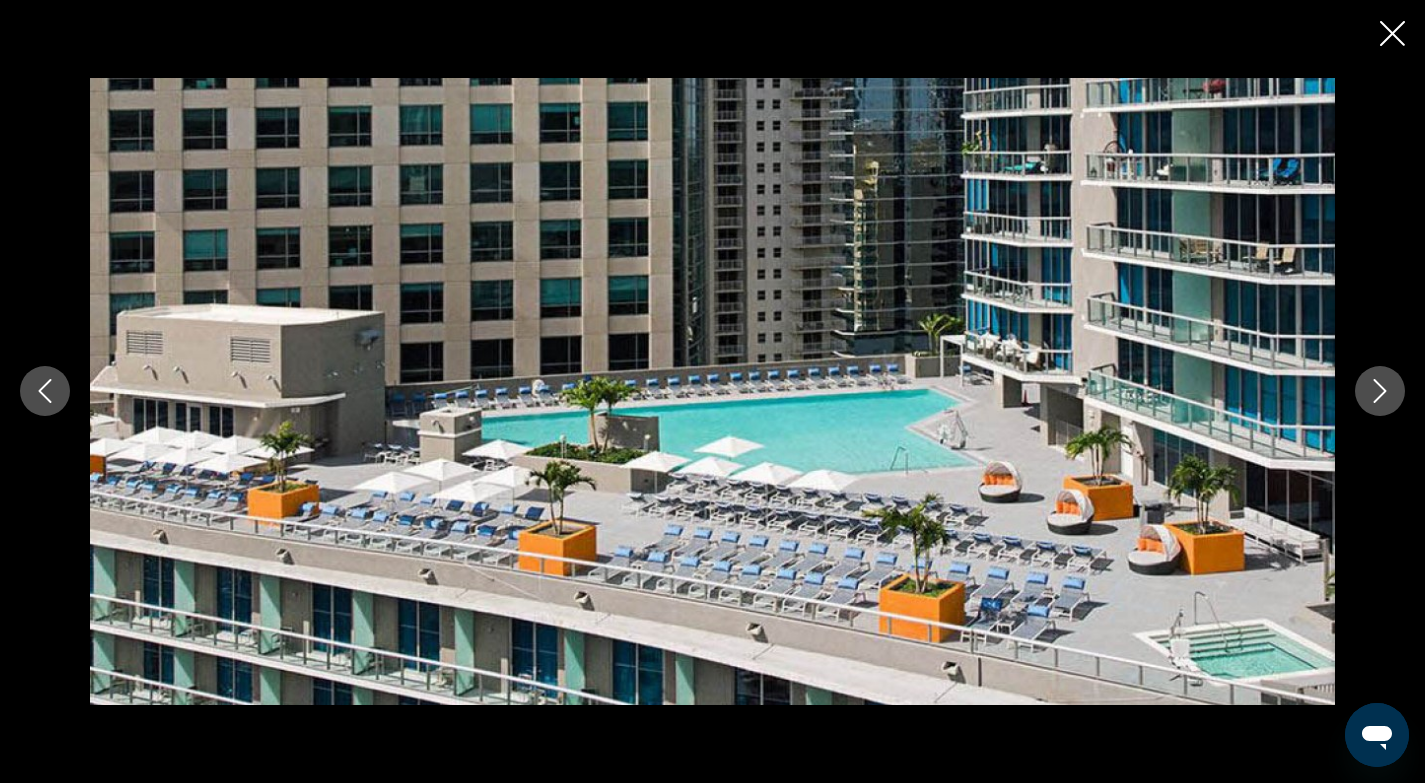 click 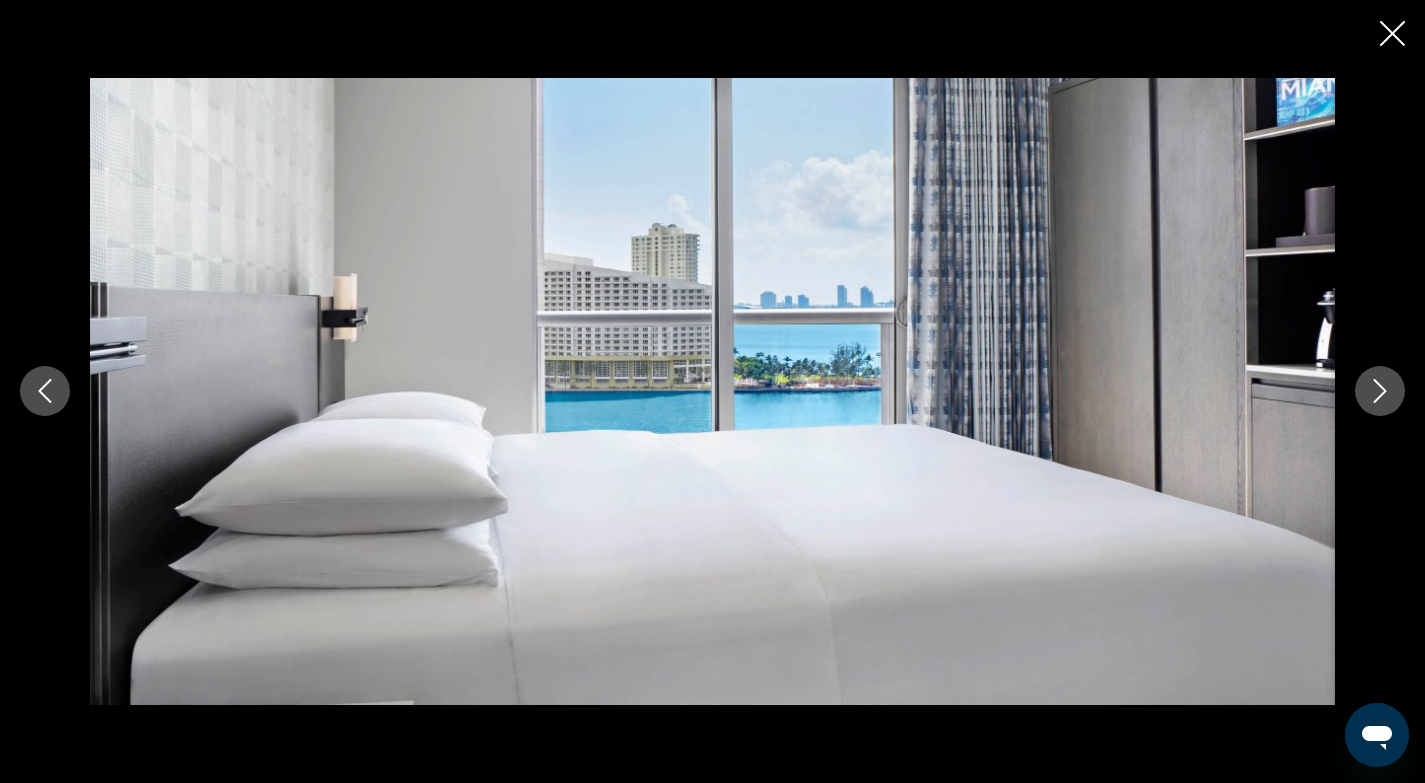 click 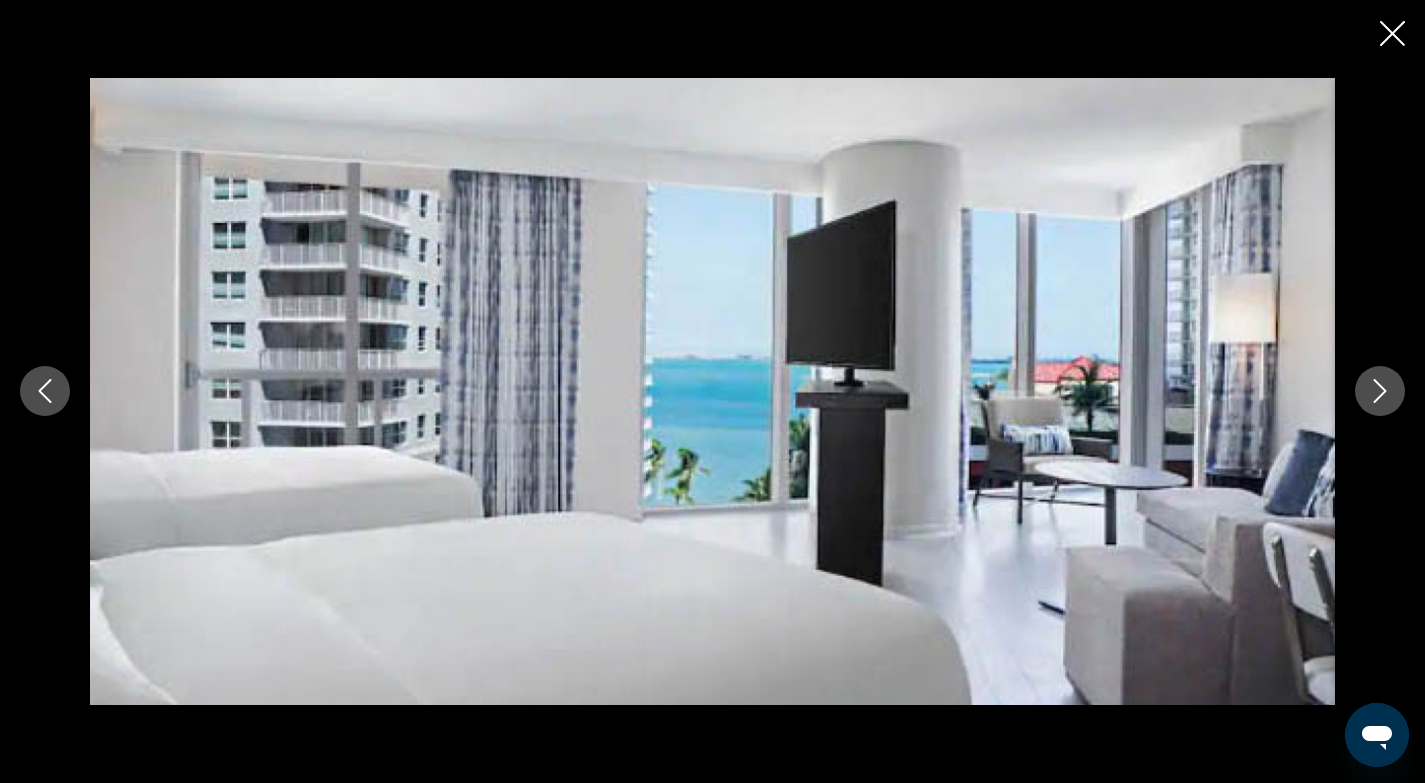 click 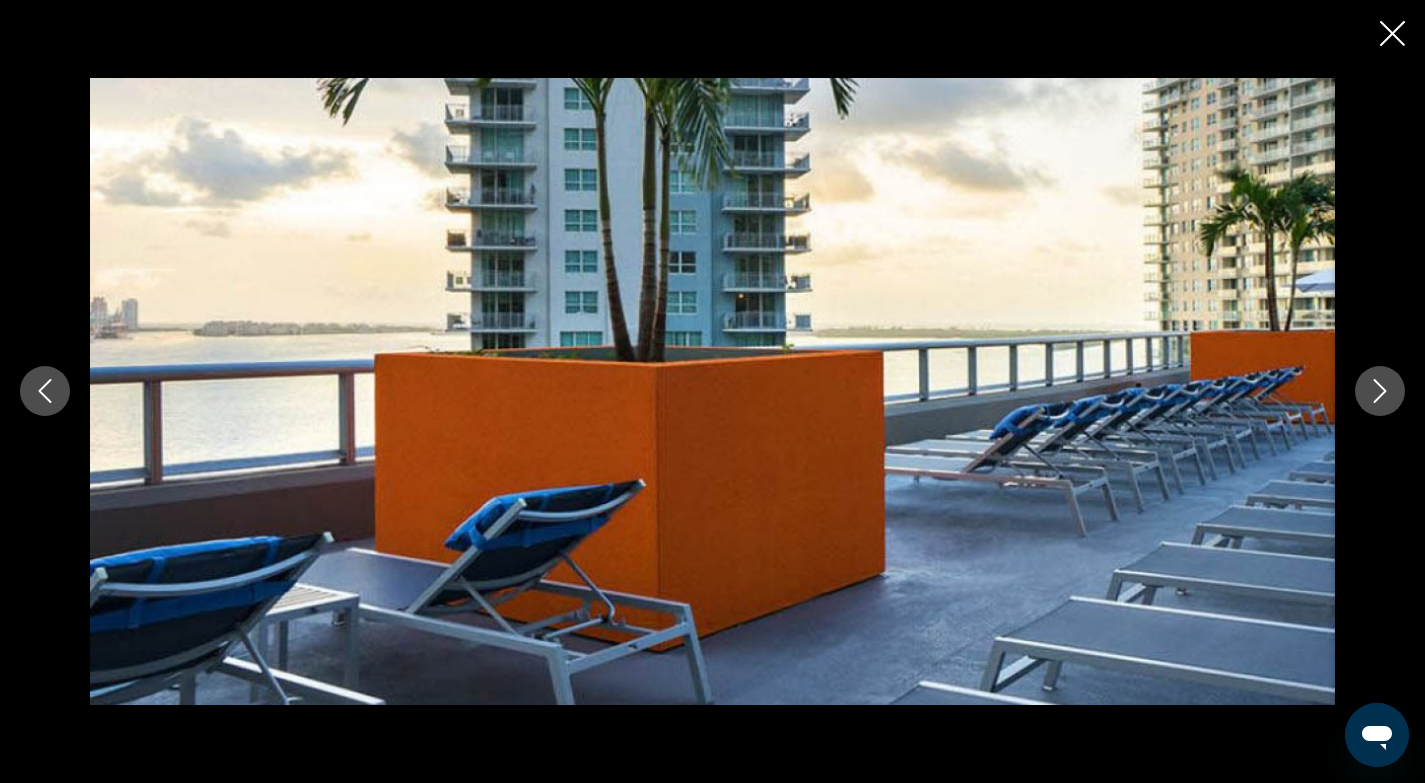 click 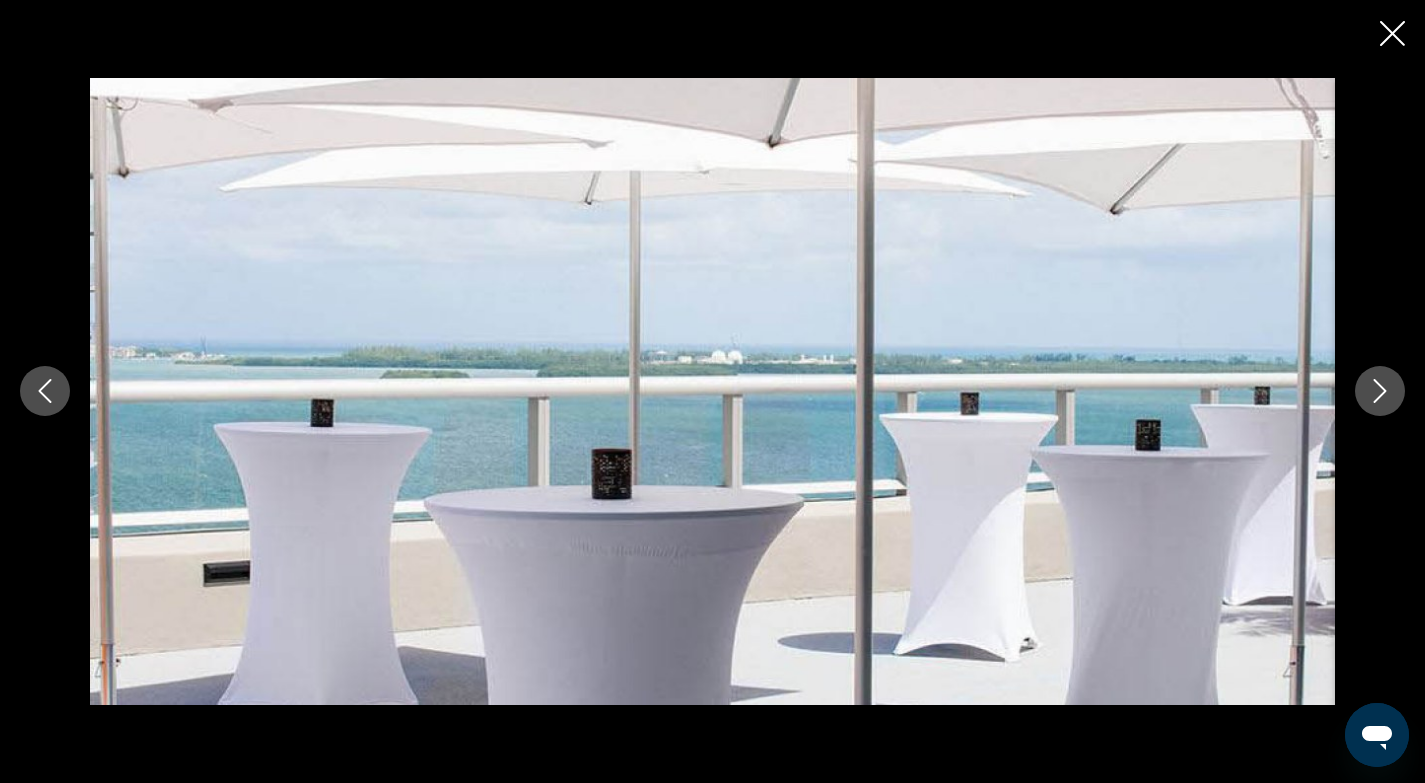 click 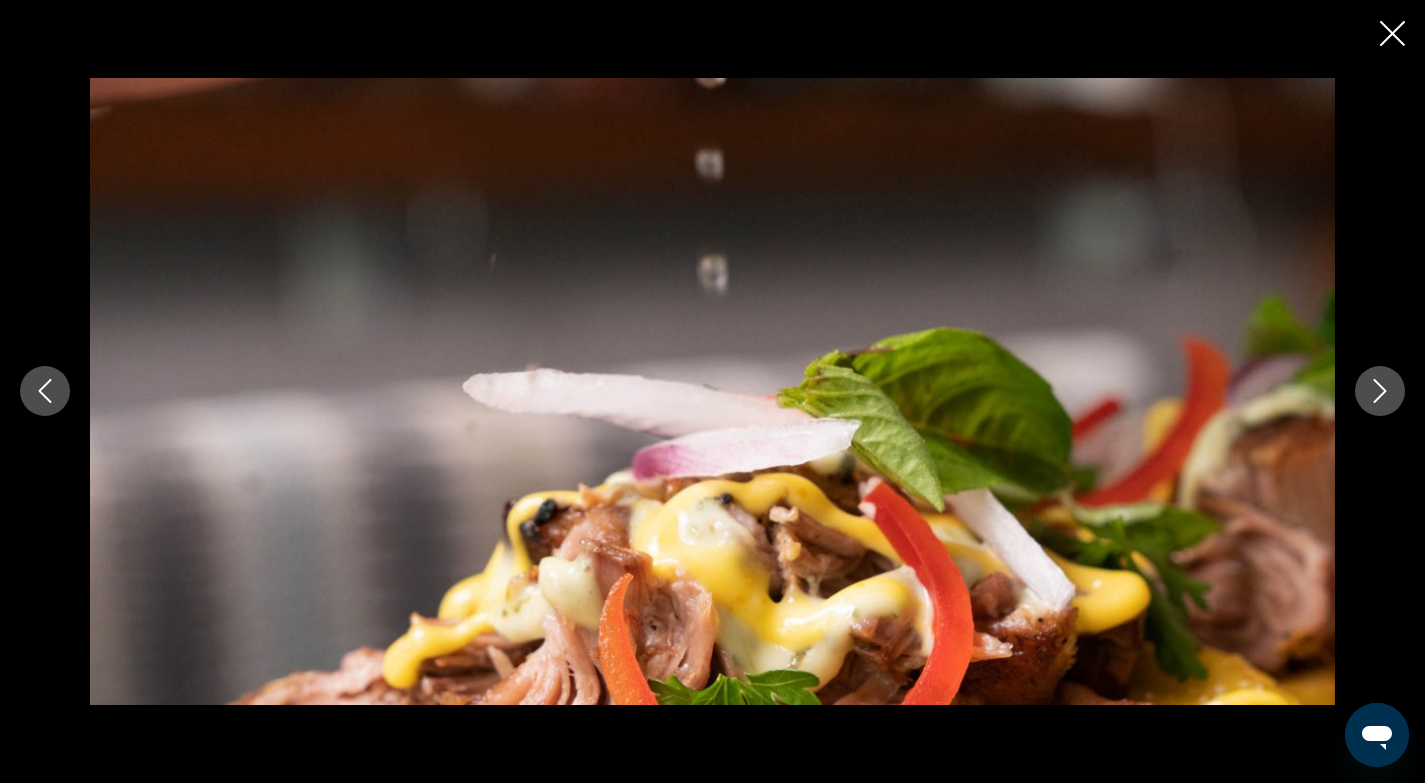 click 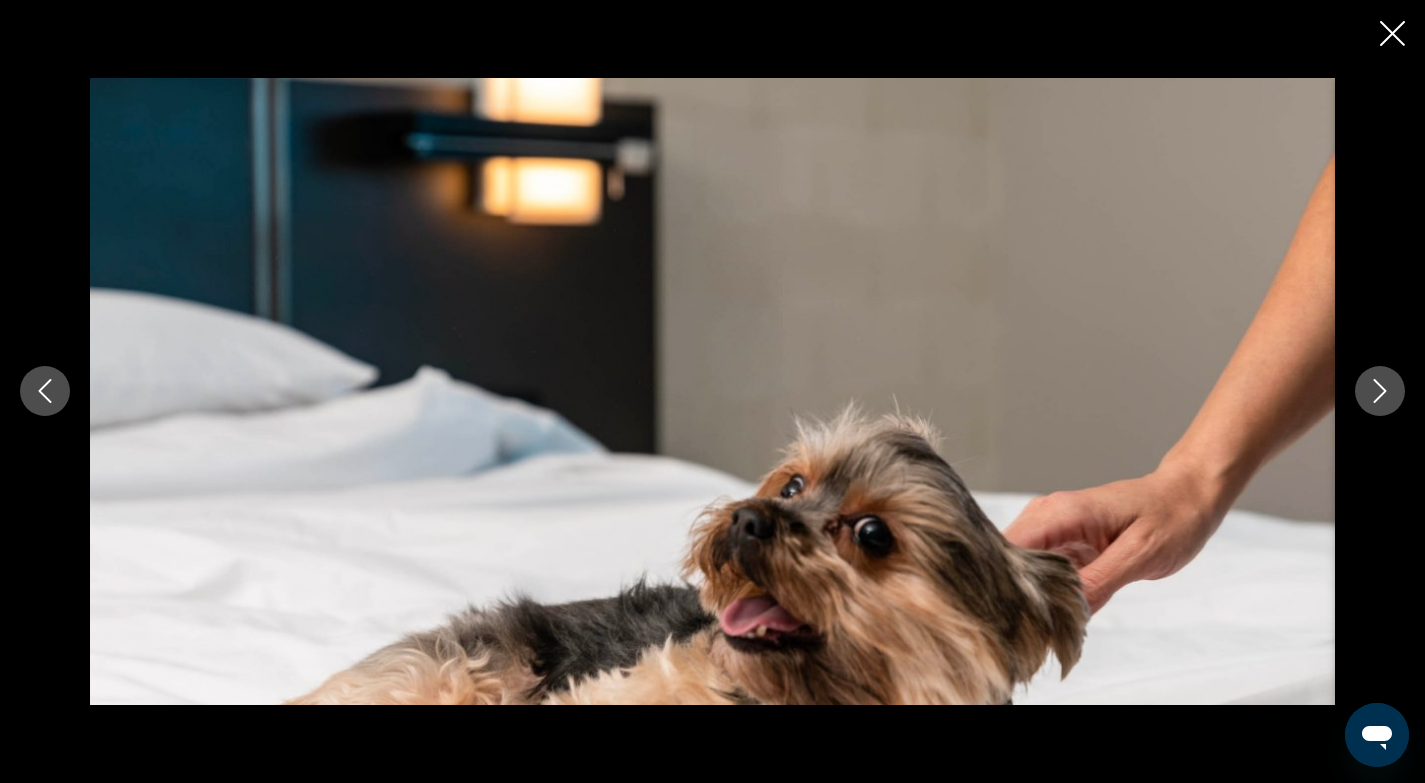 click 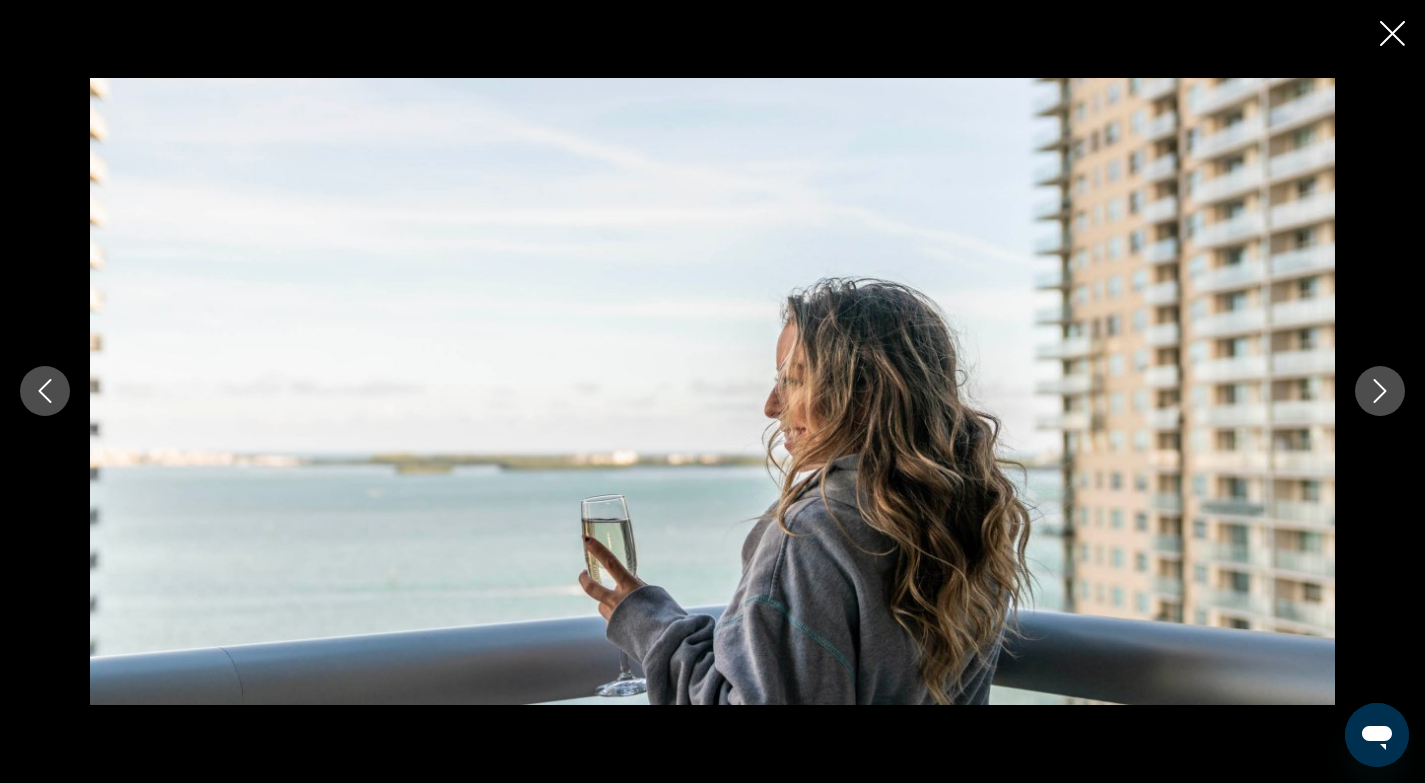 click 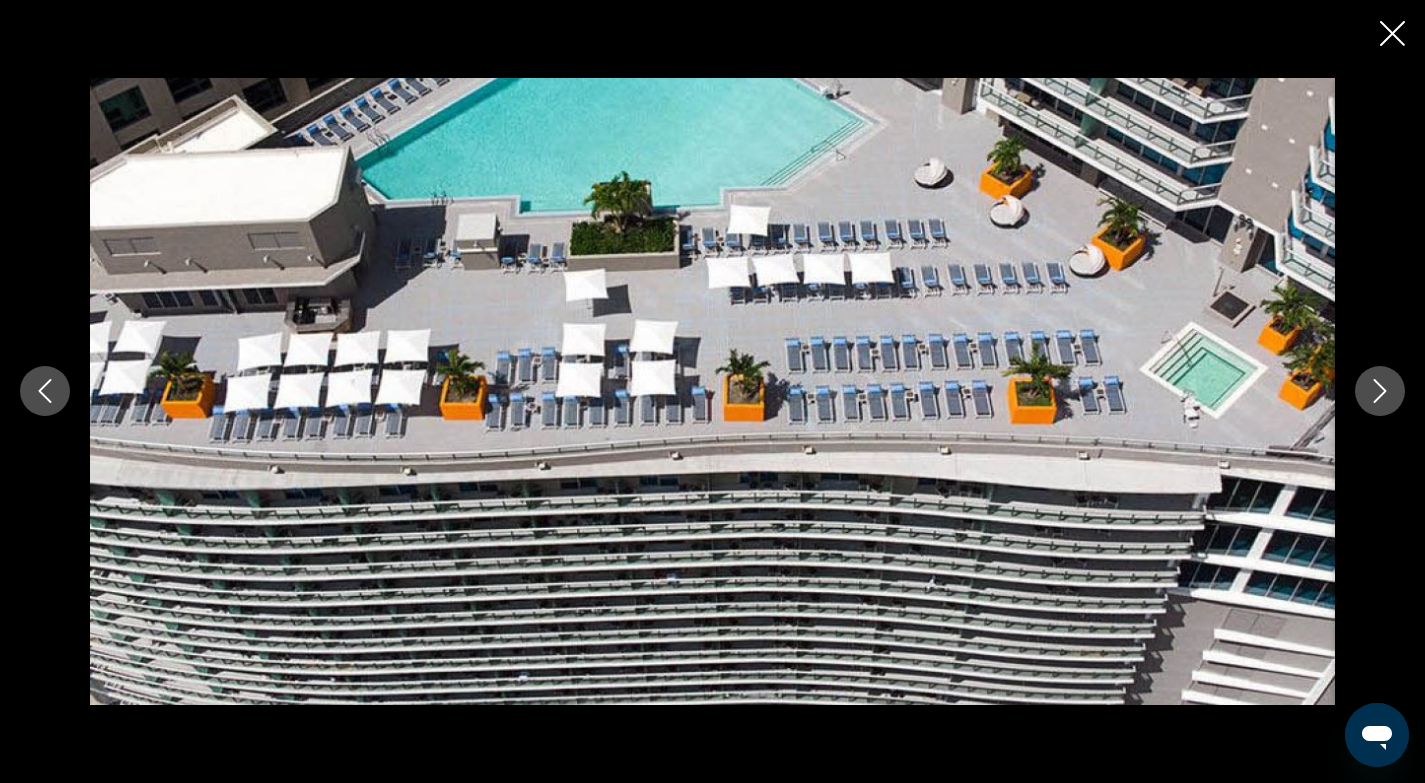 click 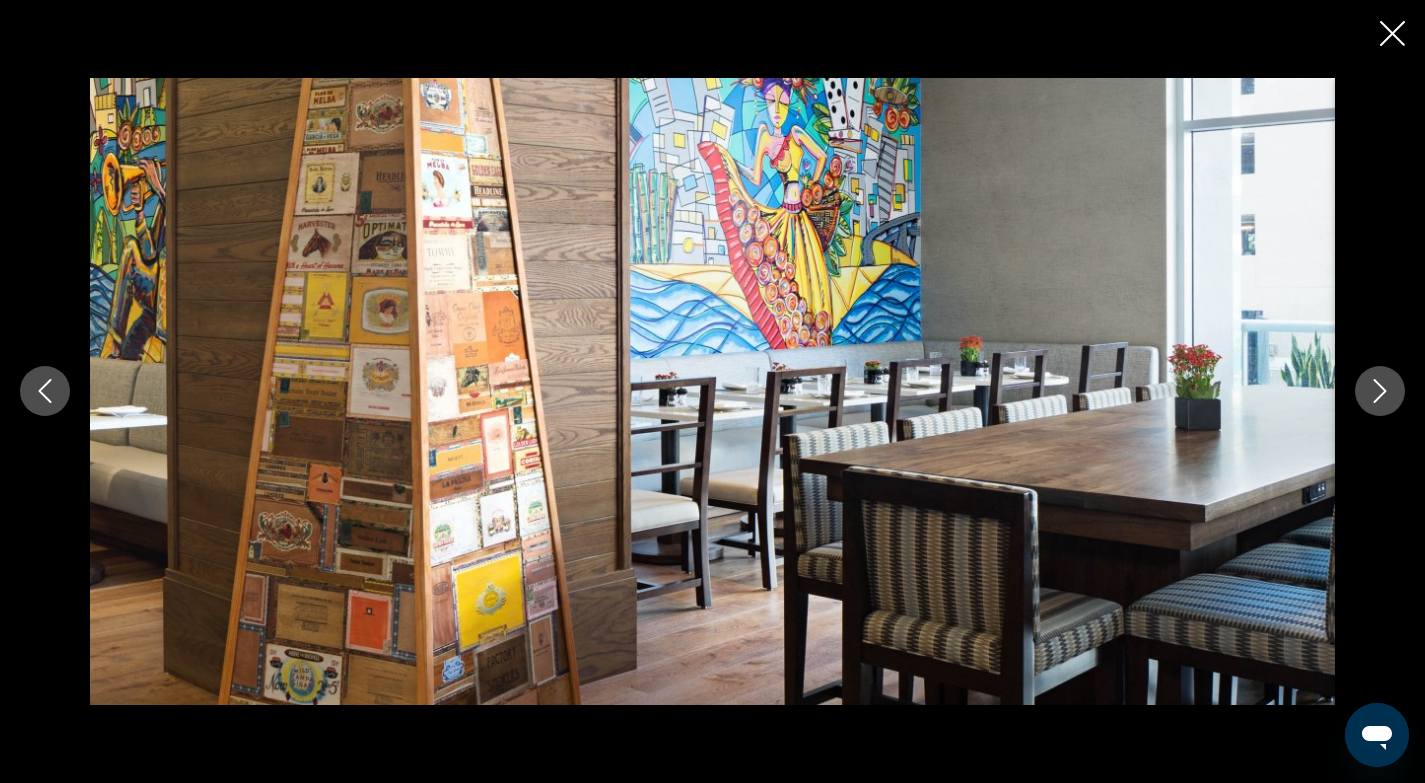 click 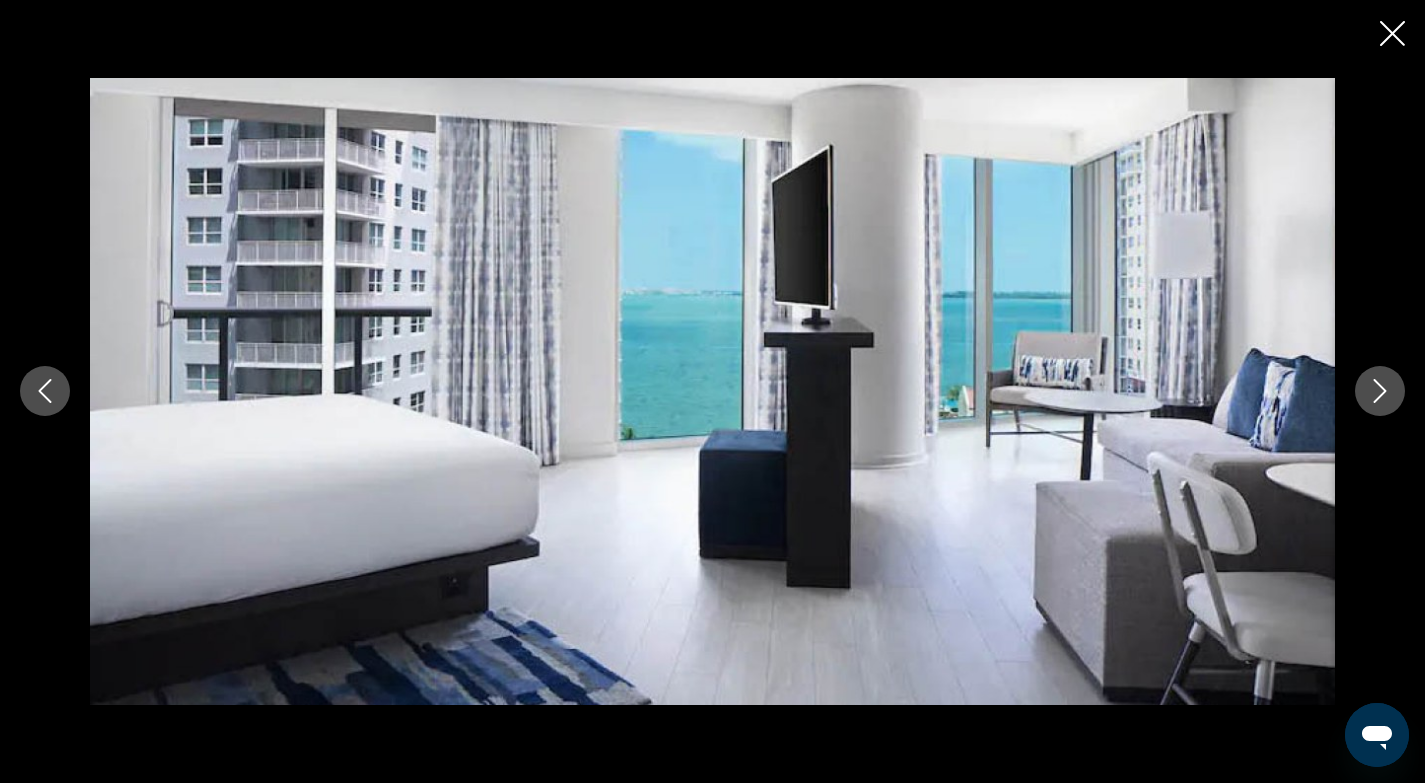 click 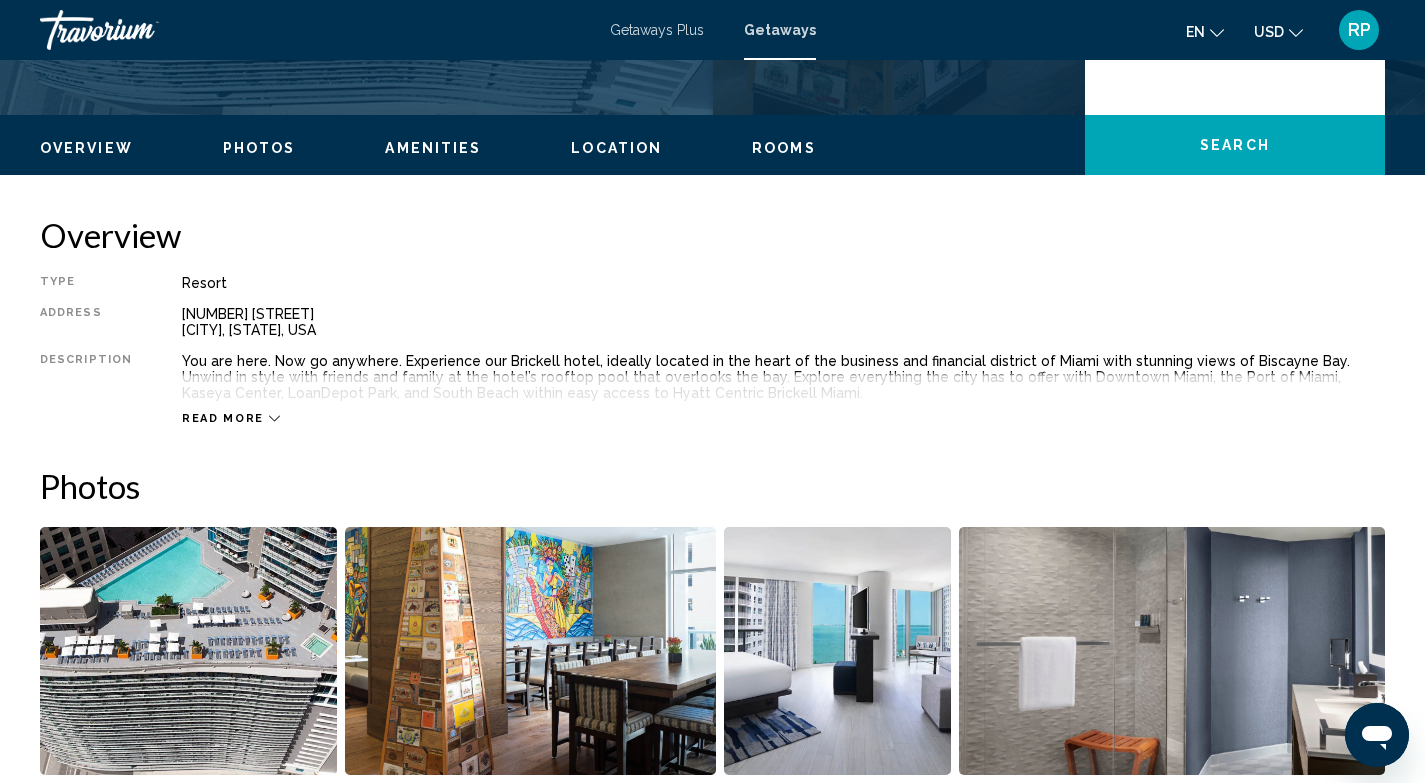 scroll, scrollTop: 541, scrollLeft: 0, axis: vertical 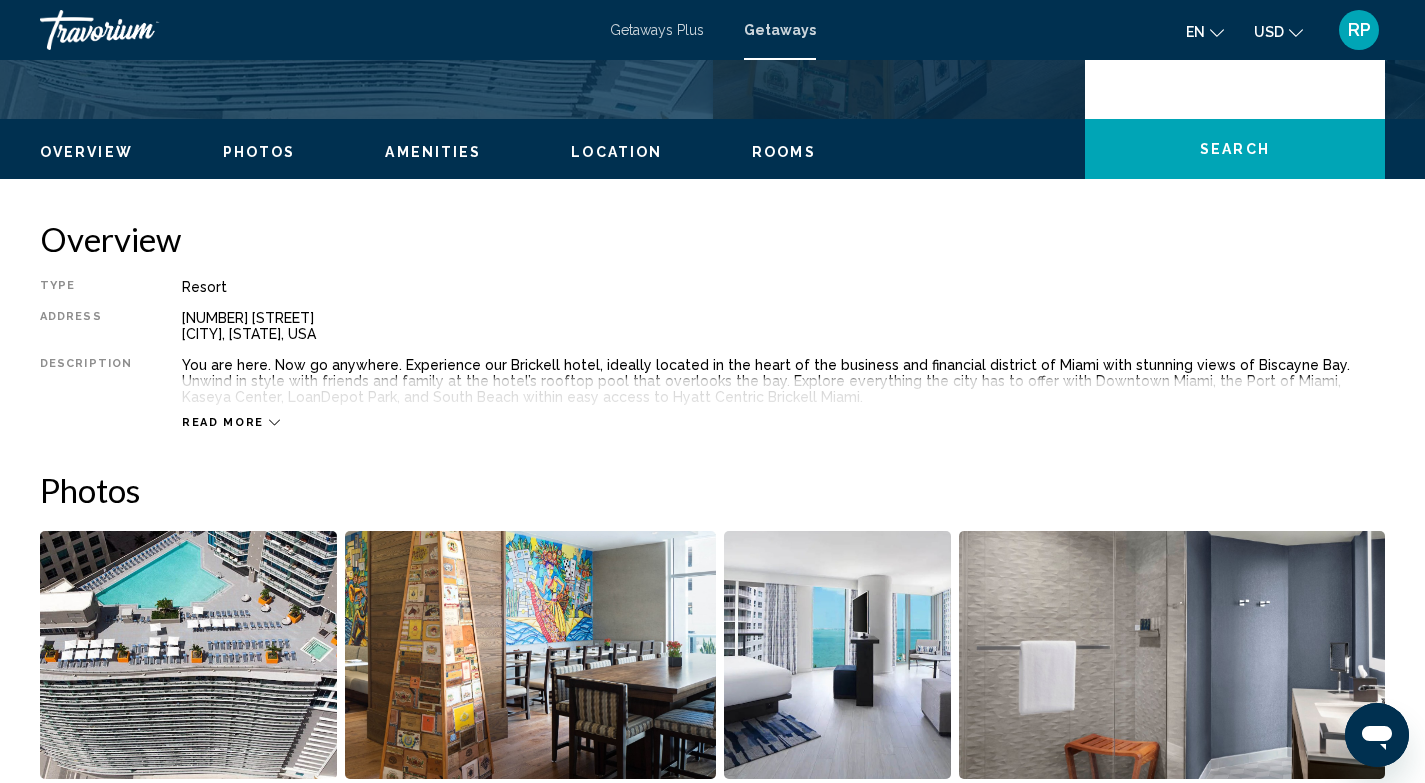 click on "Read more" at bounding box center (223, 422) 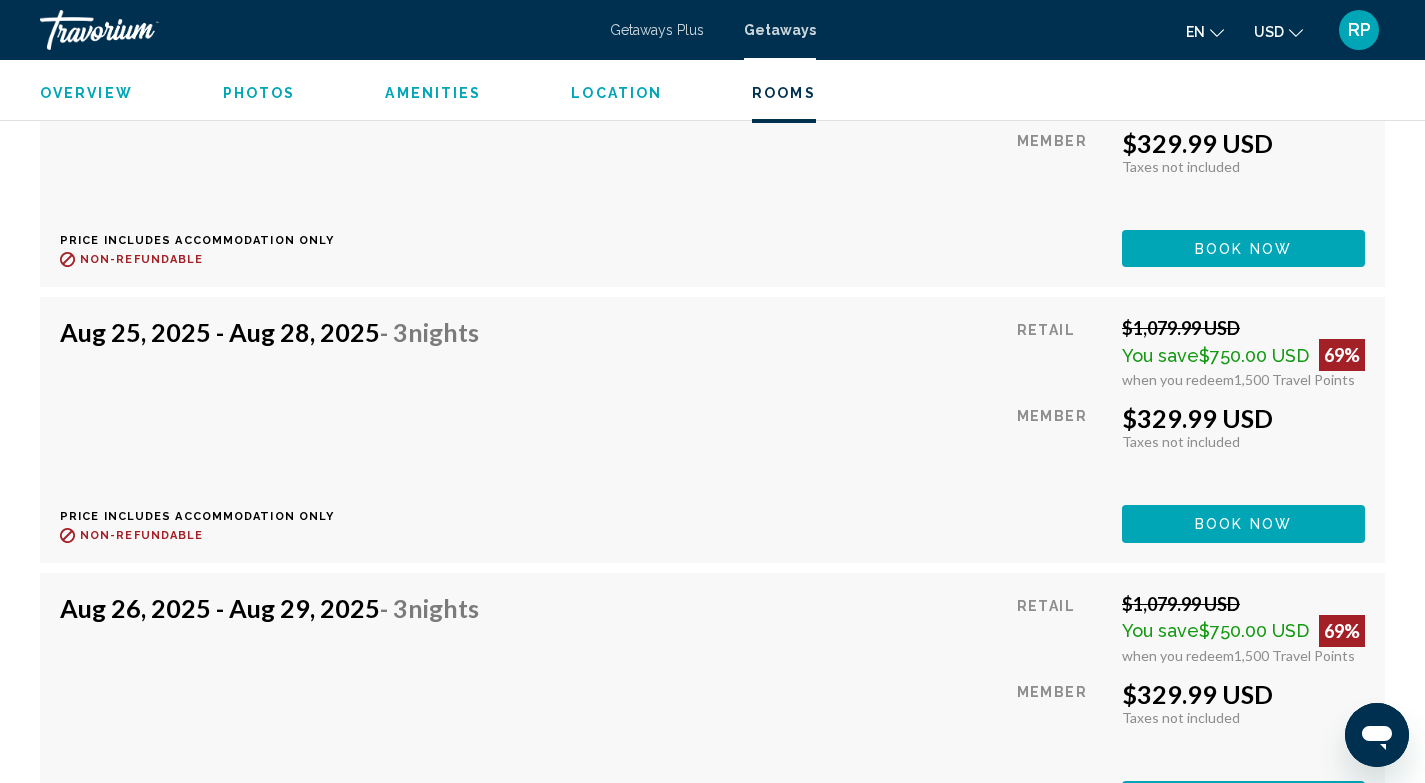 scroll, scrollTop: 4314, scrollLeft: 0, axis: vertical 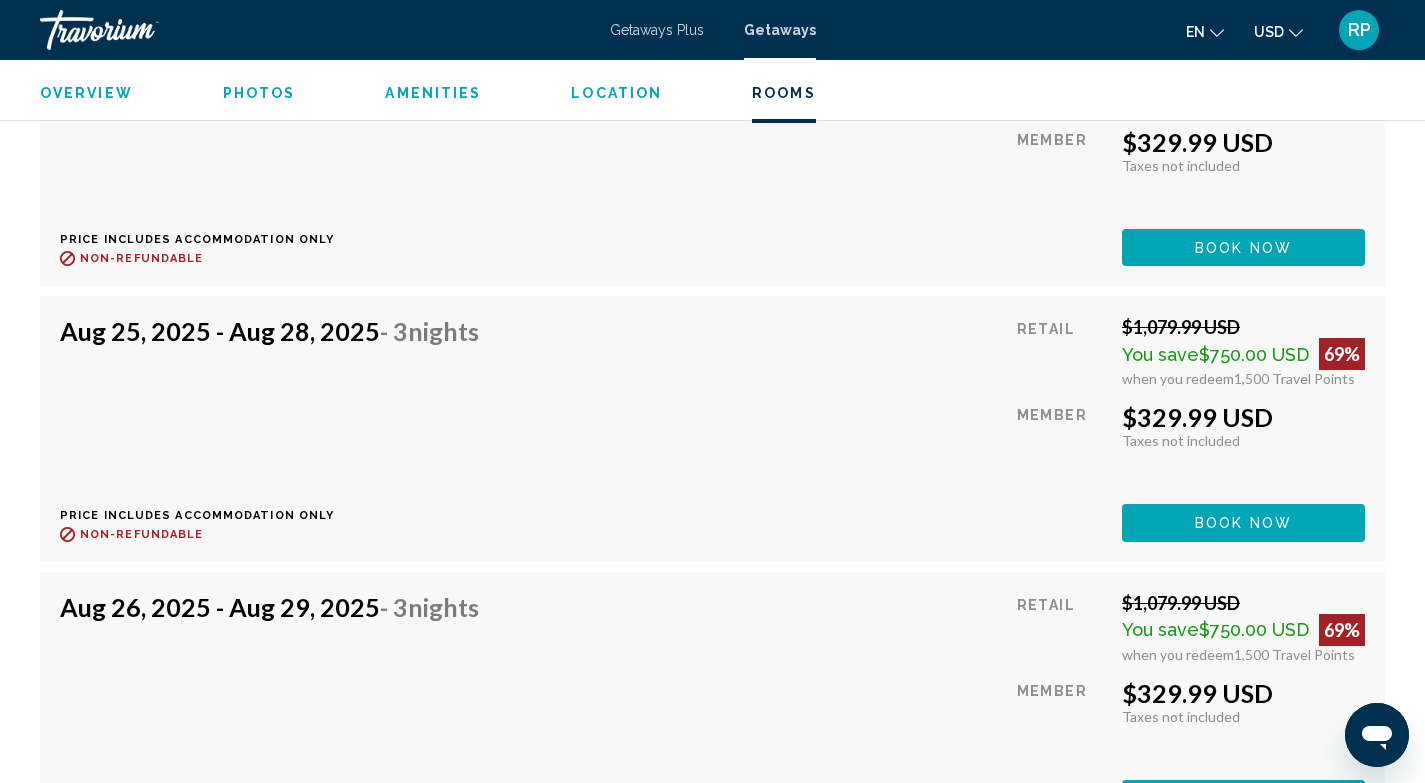 click on "Book now" at bounding box center (1243, -579) 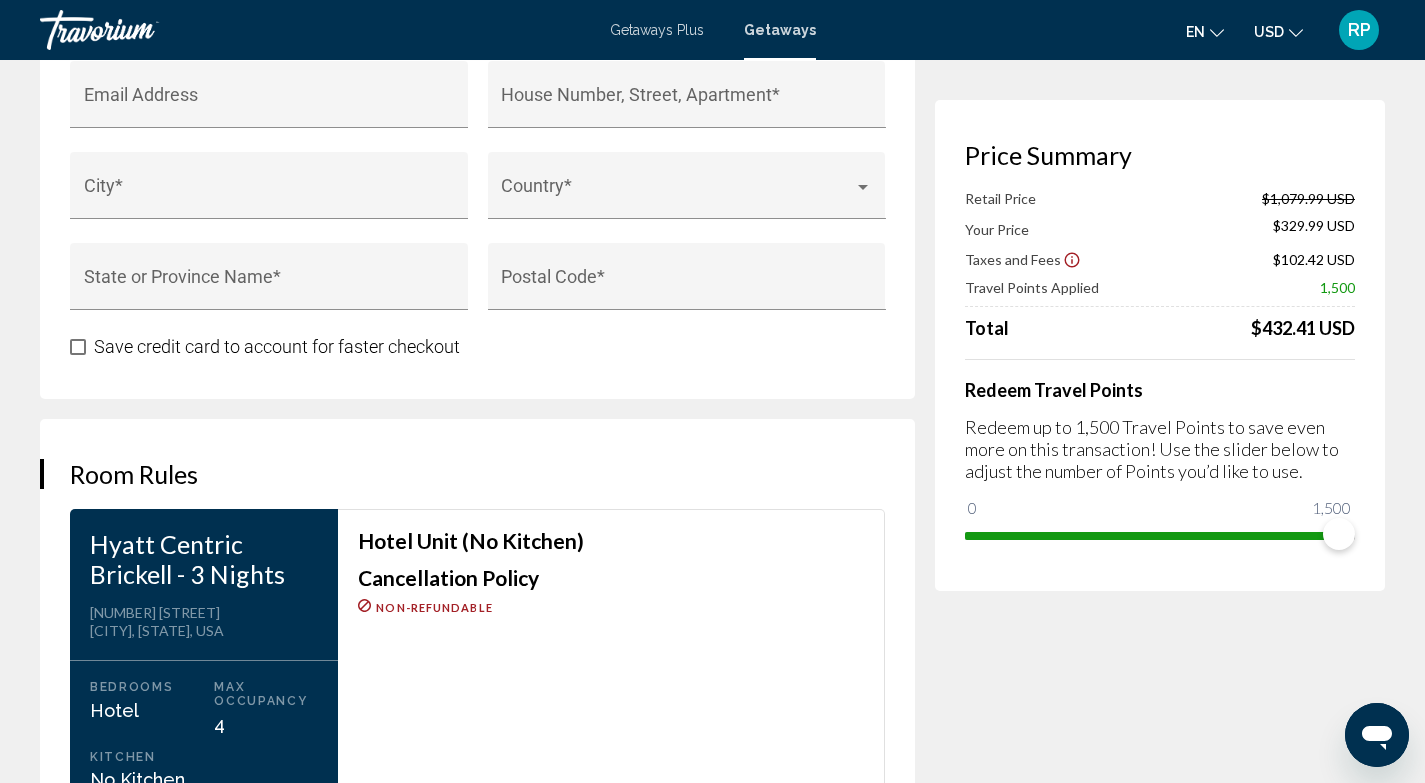 scroll, scrollTop: 2536, scrollLeft: 0, axis: vertical 